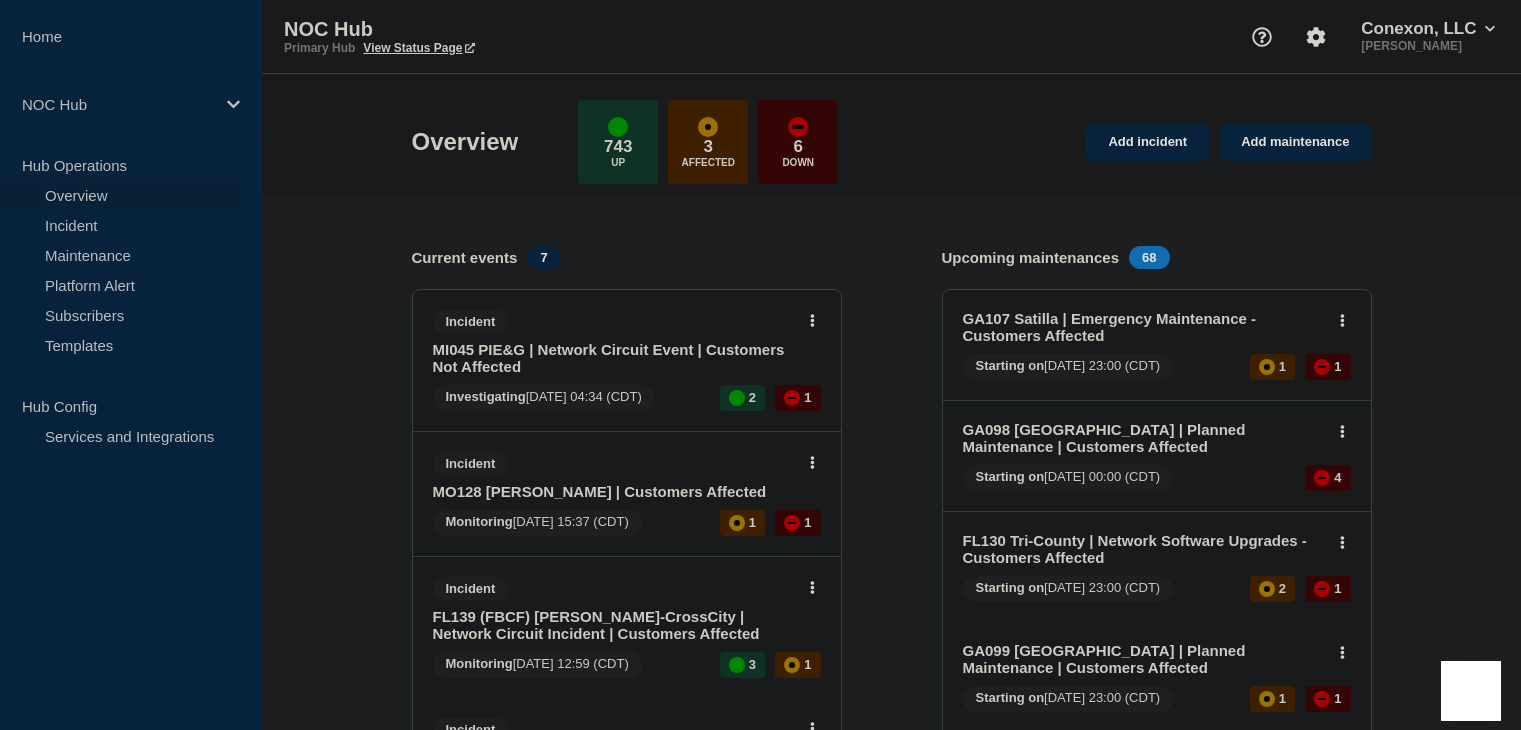 scroll, scrollTop: 0, scrollLeft: 0, axis: both 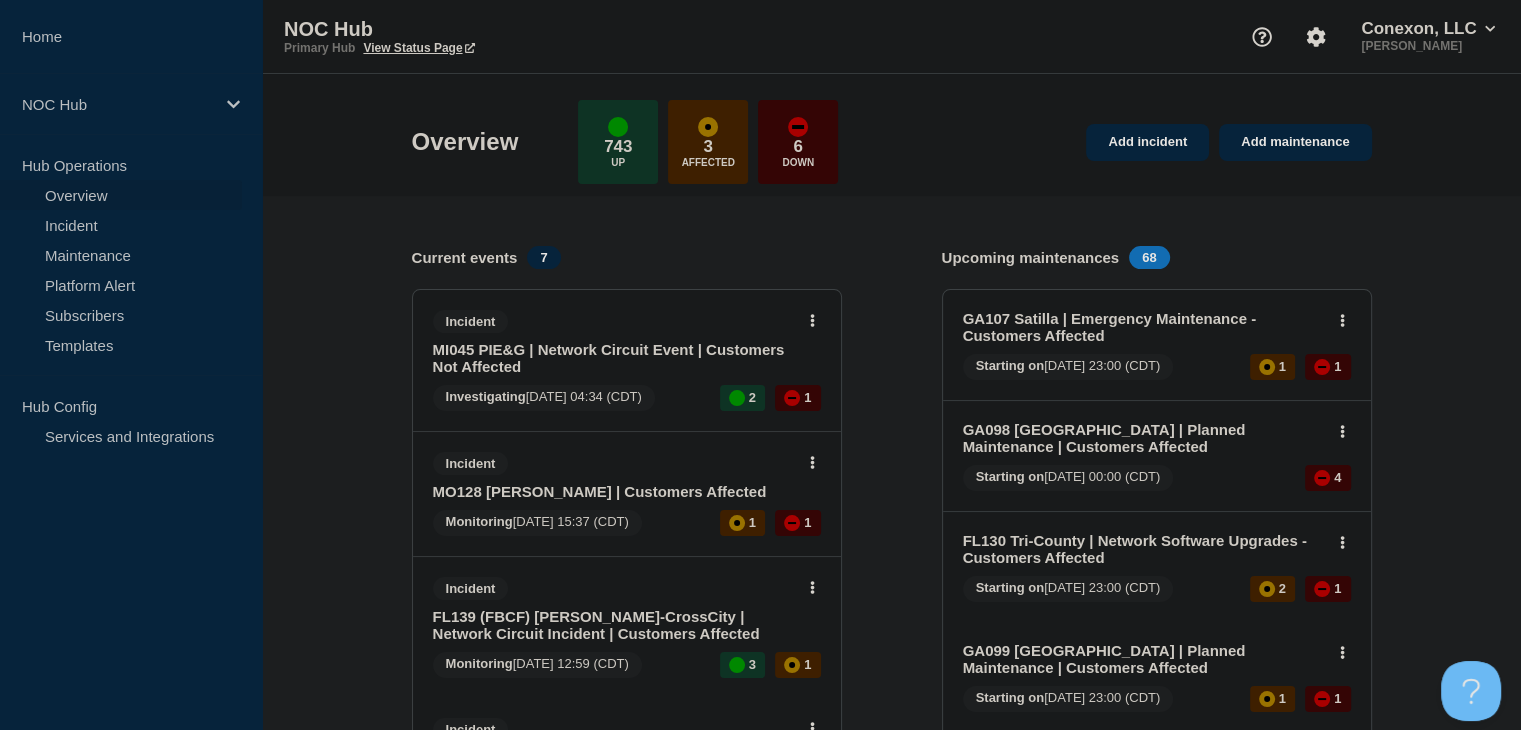 click on "MI045 PIE&G | Network Circuit Event | Customers Not Affected" at bounding box center (613, 358) 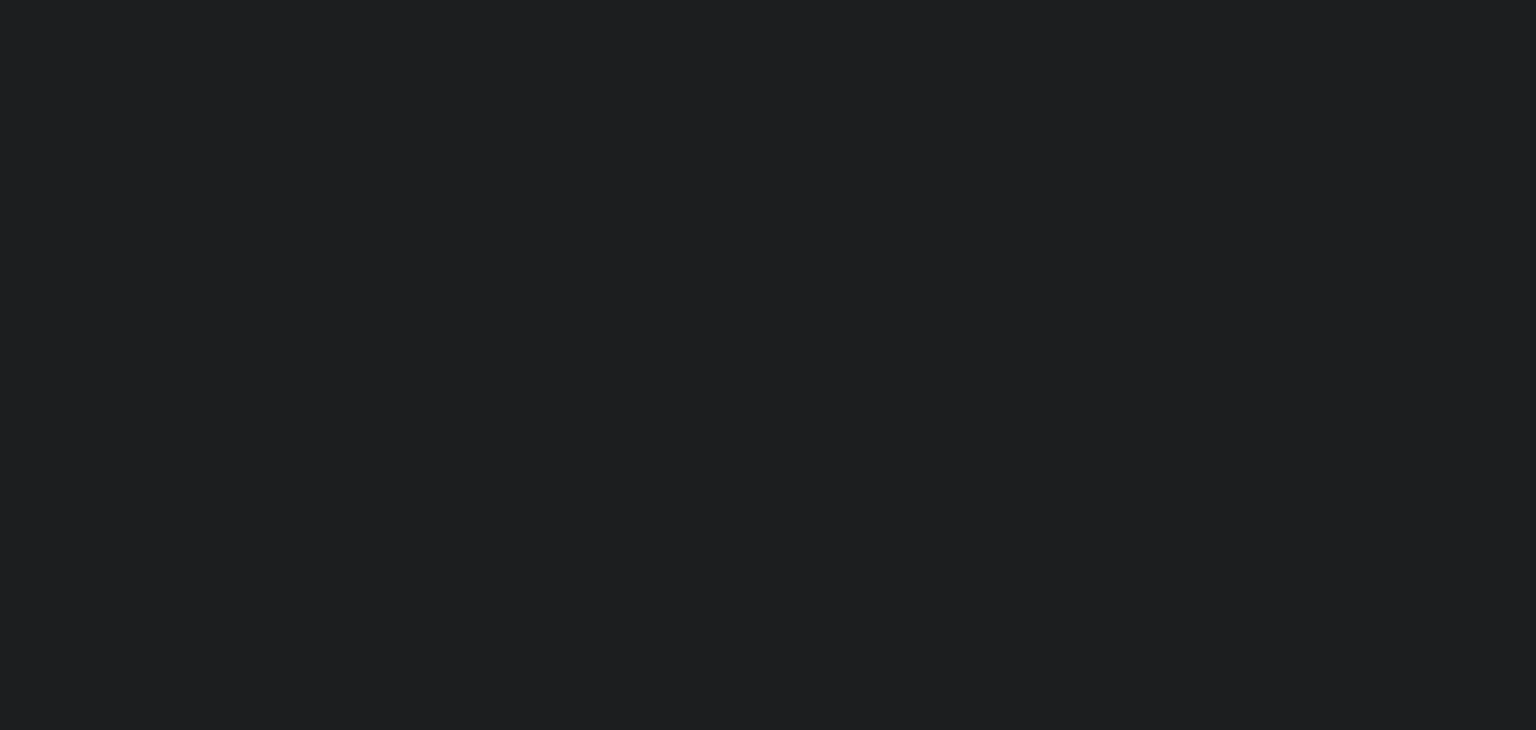 scroll, scrollTop: 0, scrollLeft: 0, axis: both 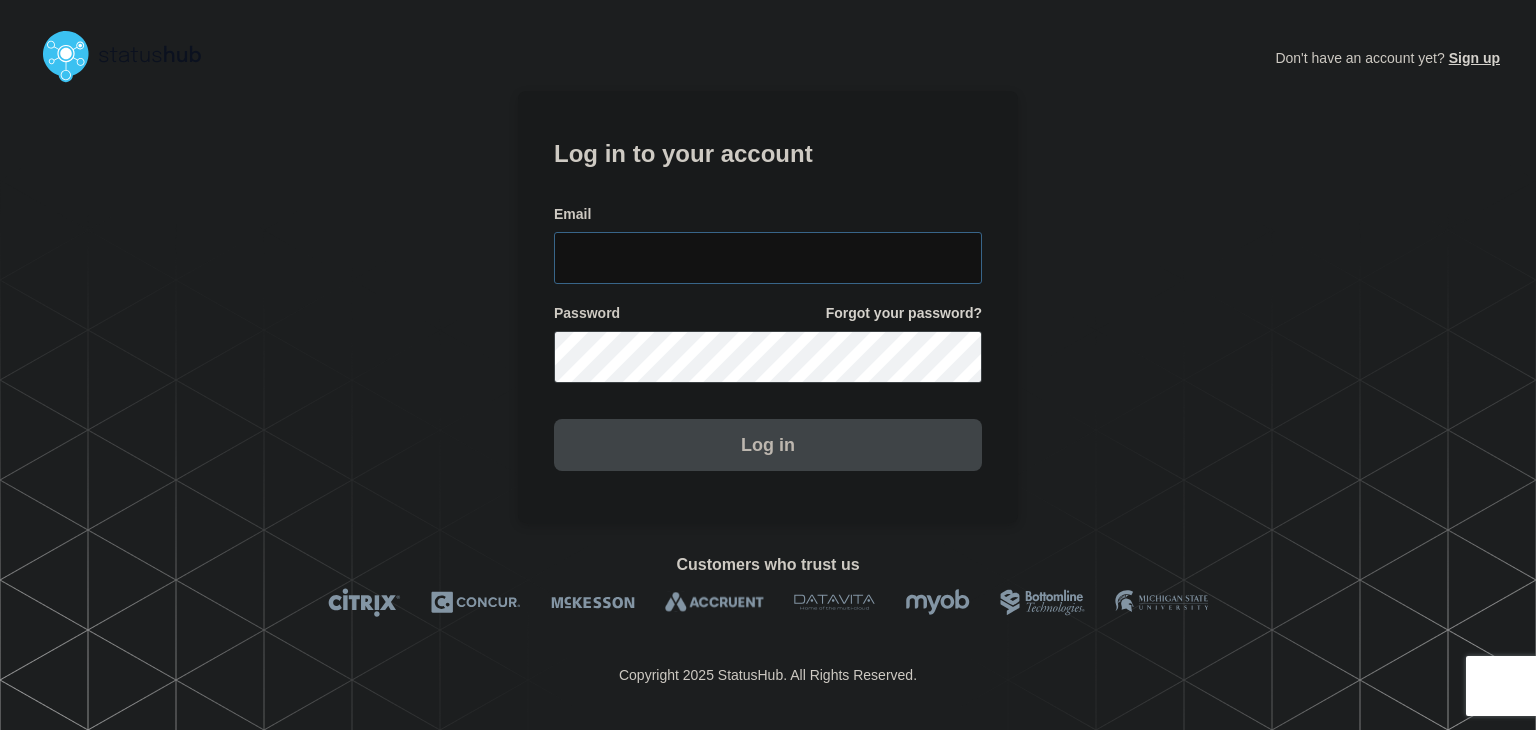 type on "amanda.mckeehan@conexon.us" 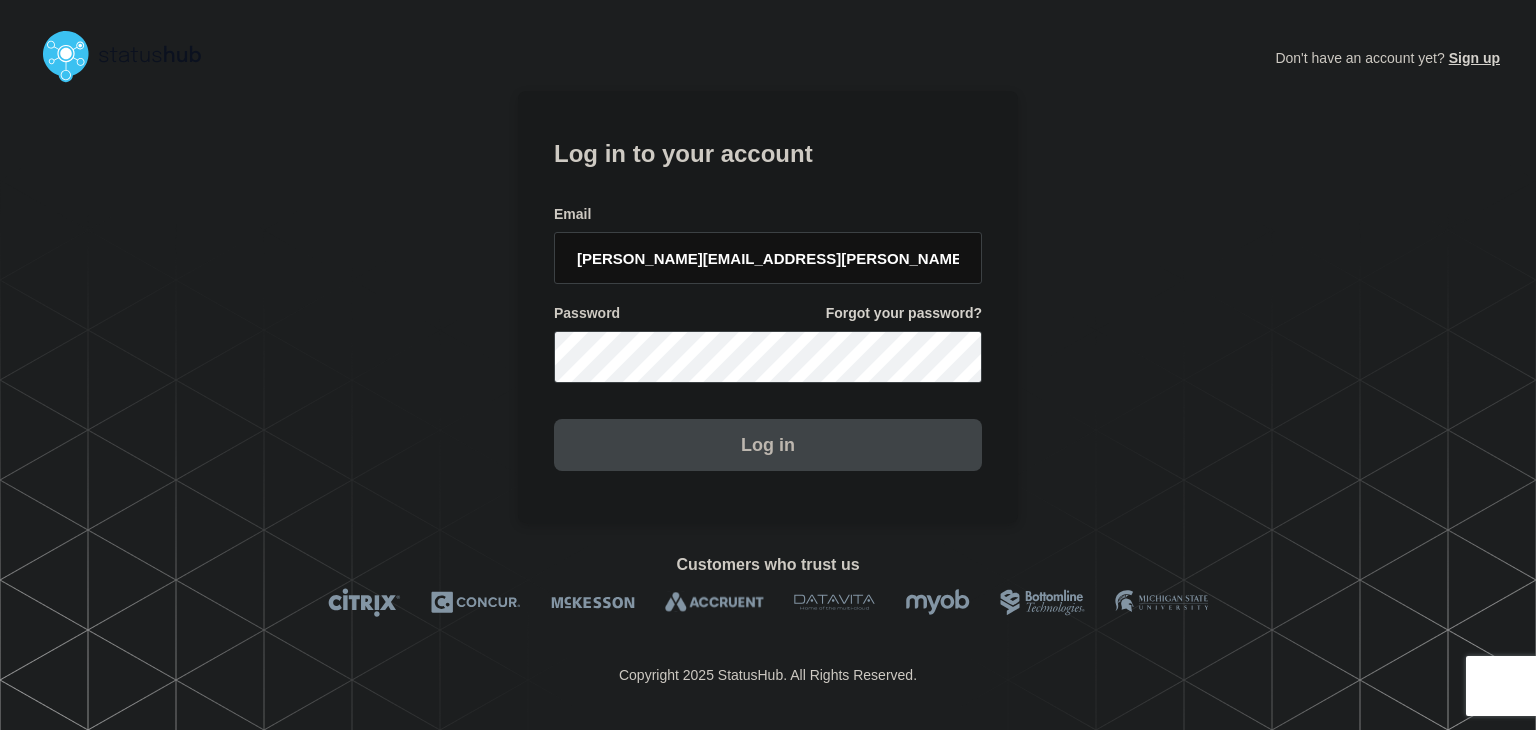 click on "Don't have an account yet?  Sign up Log in to your account Email amanda.mckeehan@conexon.us Password Forgot your password? Log in" at bounding box center (768, 307) 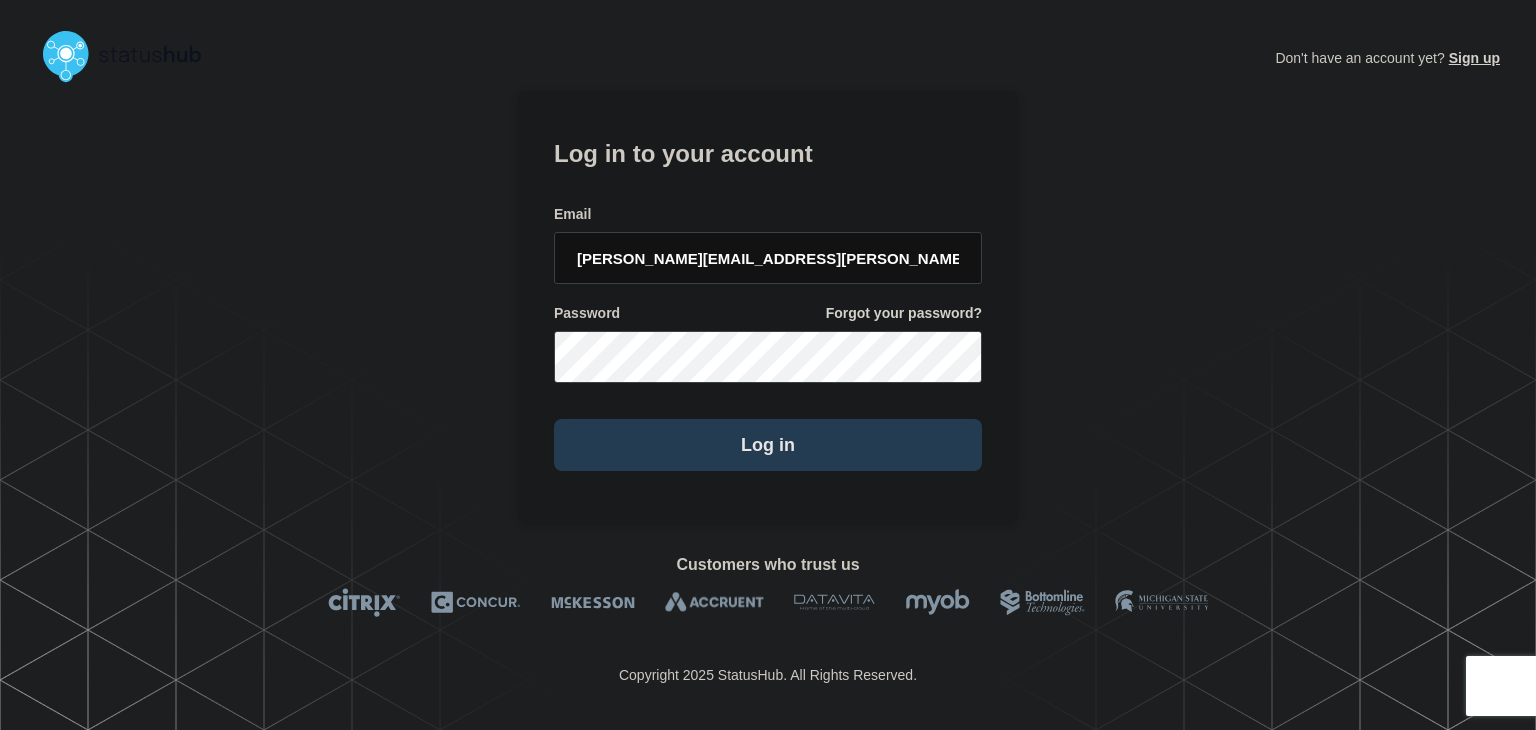 click on "Log in" at bounding box center [768, 445] 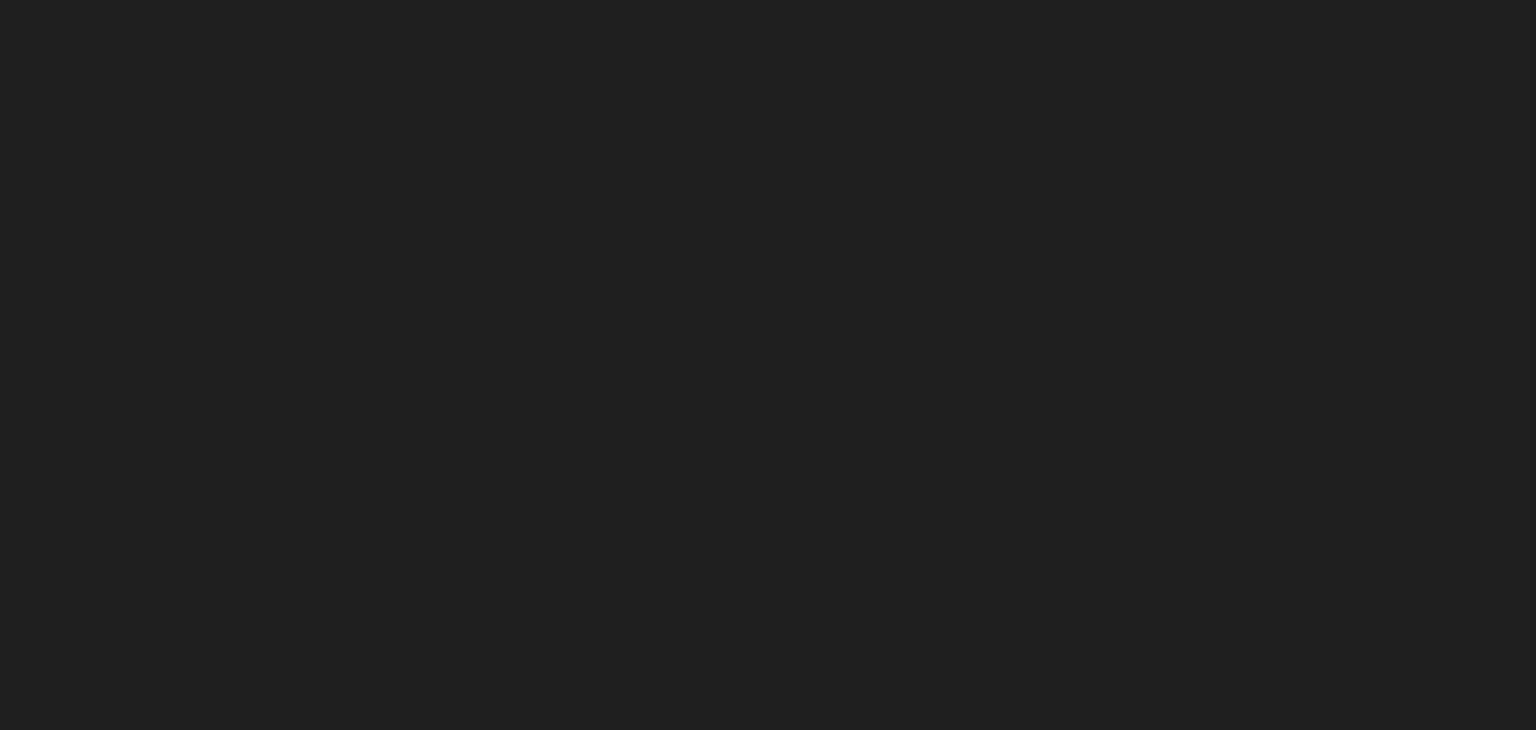 scroll, scrollTop: 0, scrollLeft: 0, axis: both 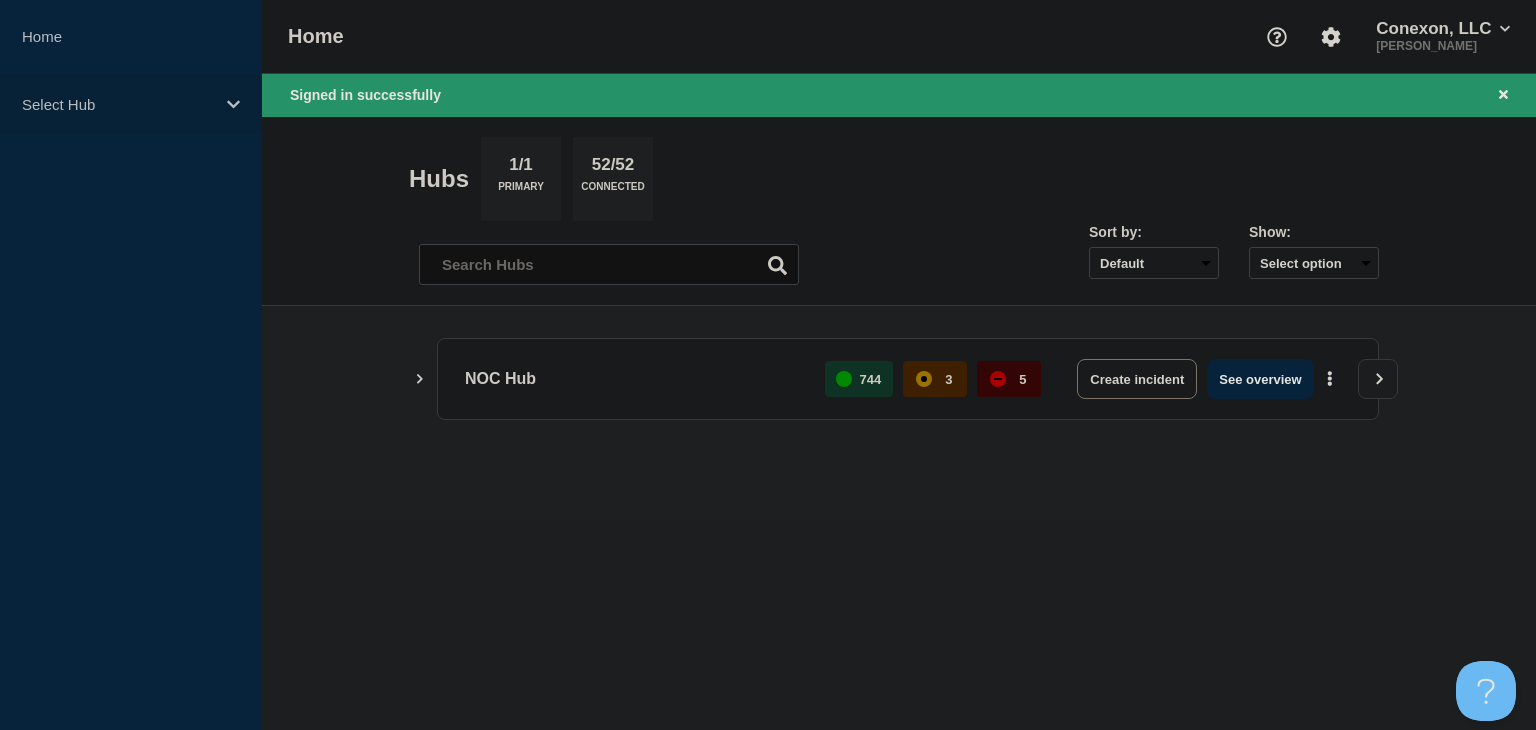 click on "Select Hub" at bounding box center [118, 104] 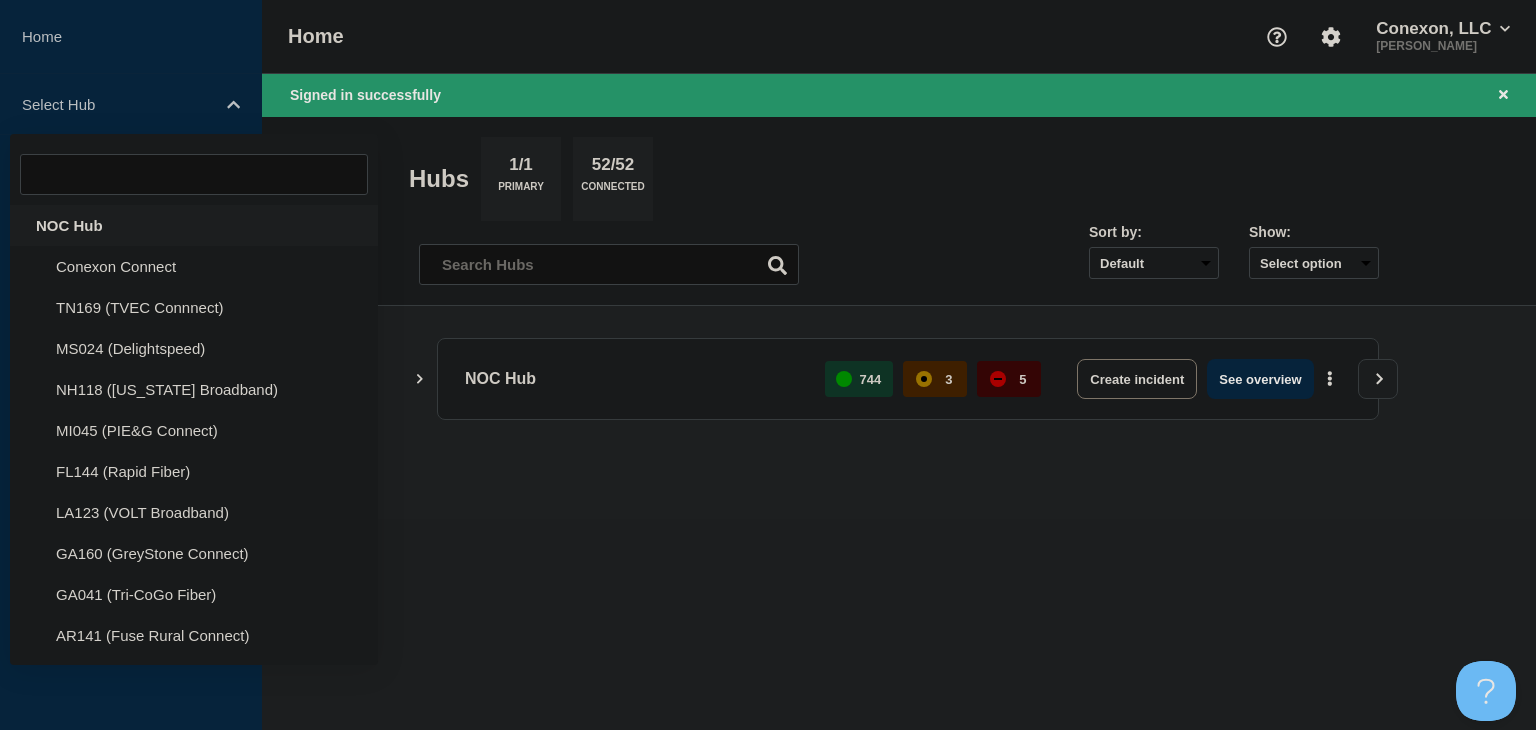 click on "NOC Hub" at bounding box center (194, 225) 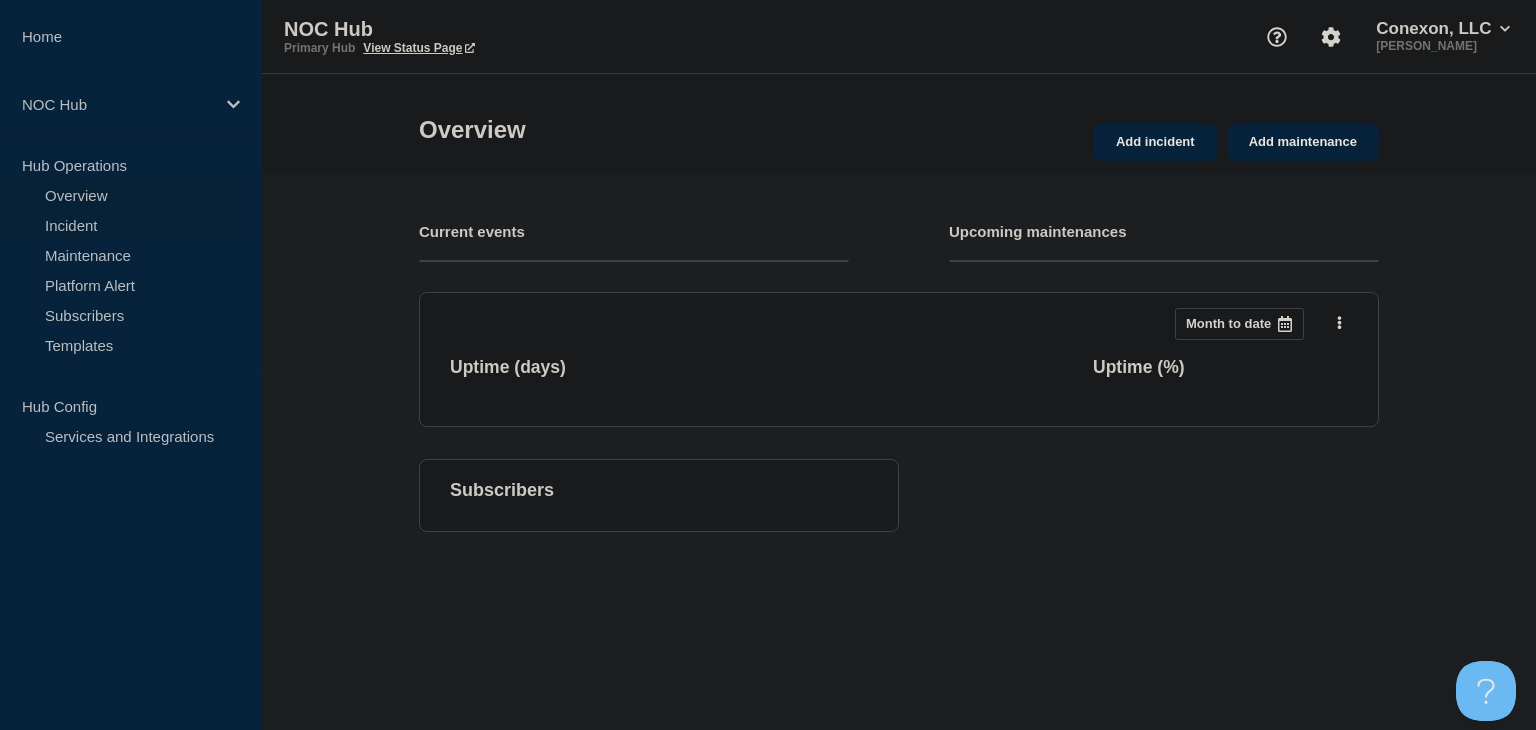 click on "Incident" at bounding box center [121, 225] 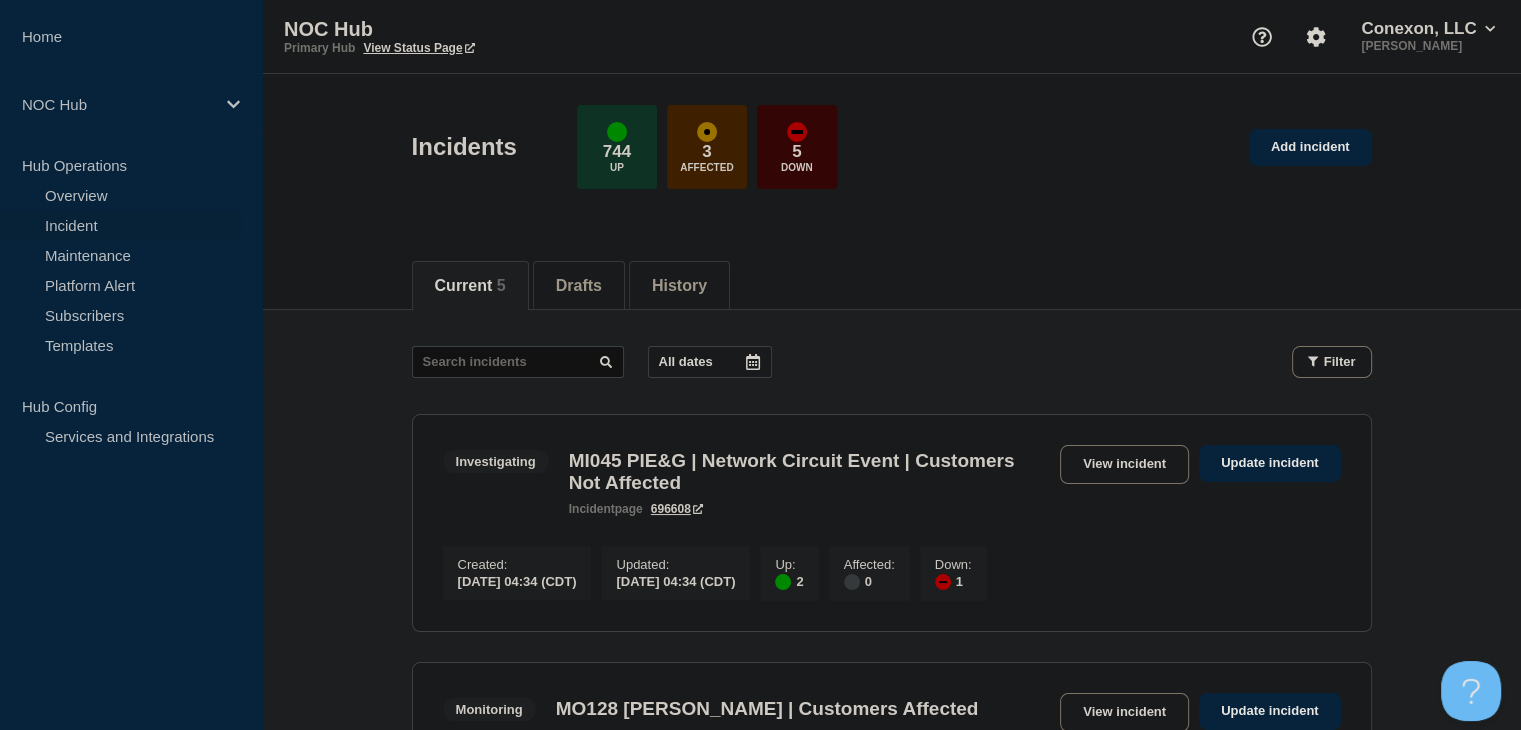 scroll, scrollTop: 100, scrollLeft: 0, axis: vertical 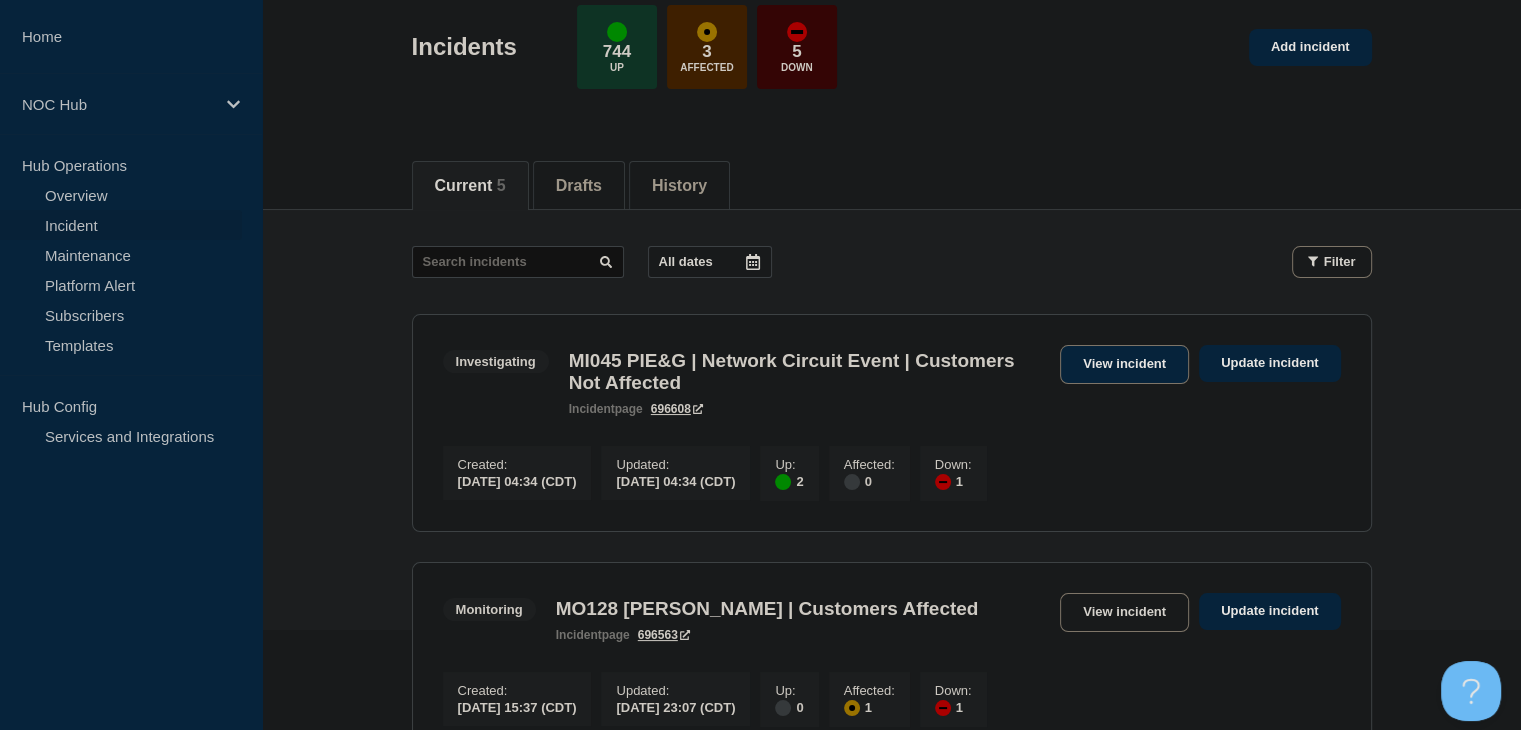 click on "View incident" at bounding box center [1124, 364] 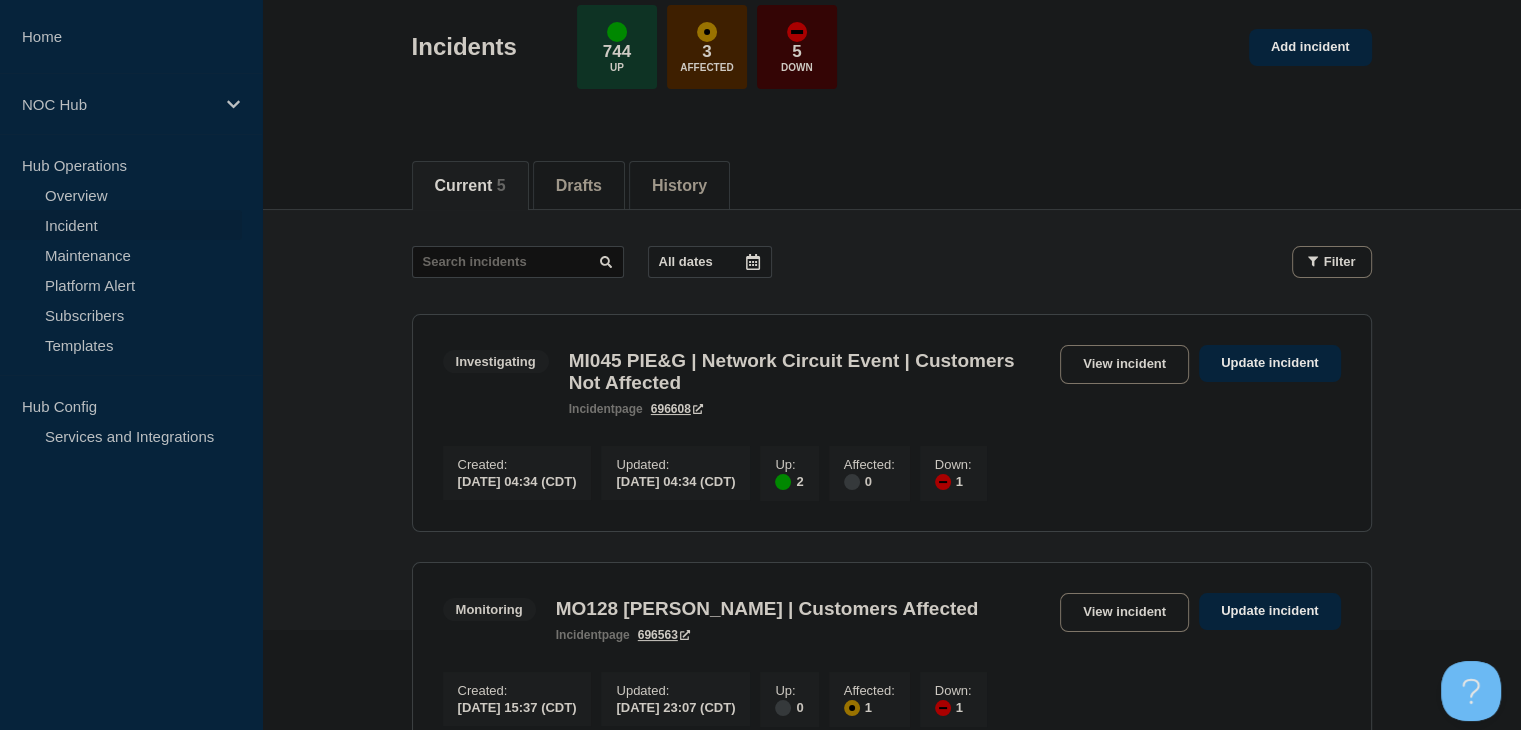 scroll, scrollTop: 0, scrollLeft: 0, axis: both 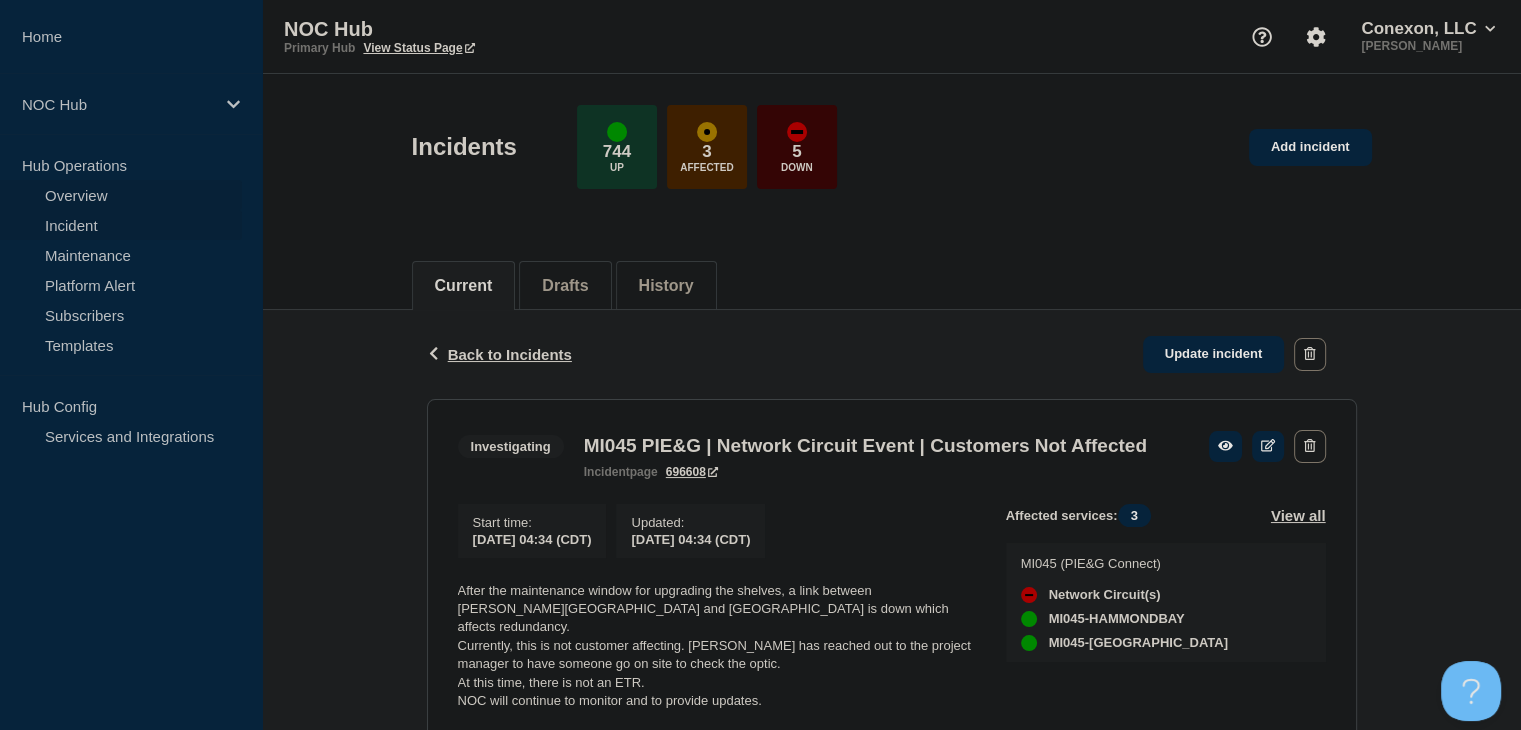 drag, startPoint x: 108, startPoint y: 225, endPoint x: 156, endPoint y: 184, distance: 63.126858 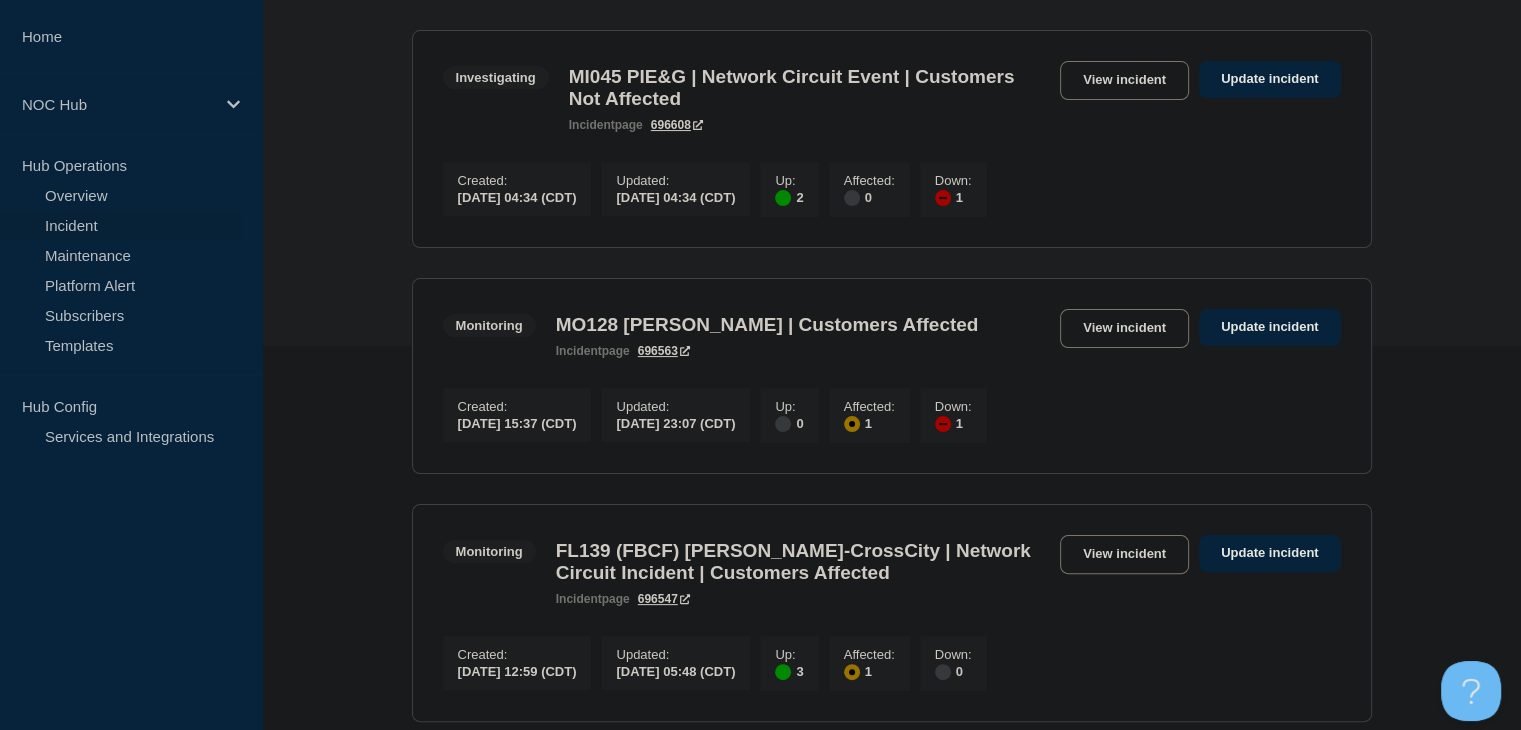scroll, scrollTop: 500, scrollLeft: 0, axis: vertical 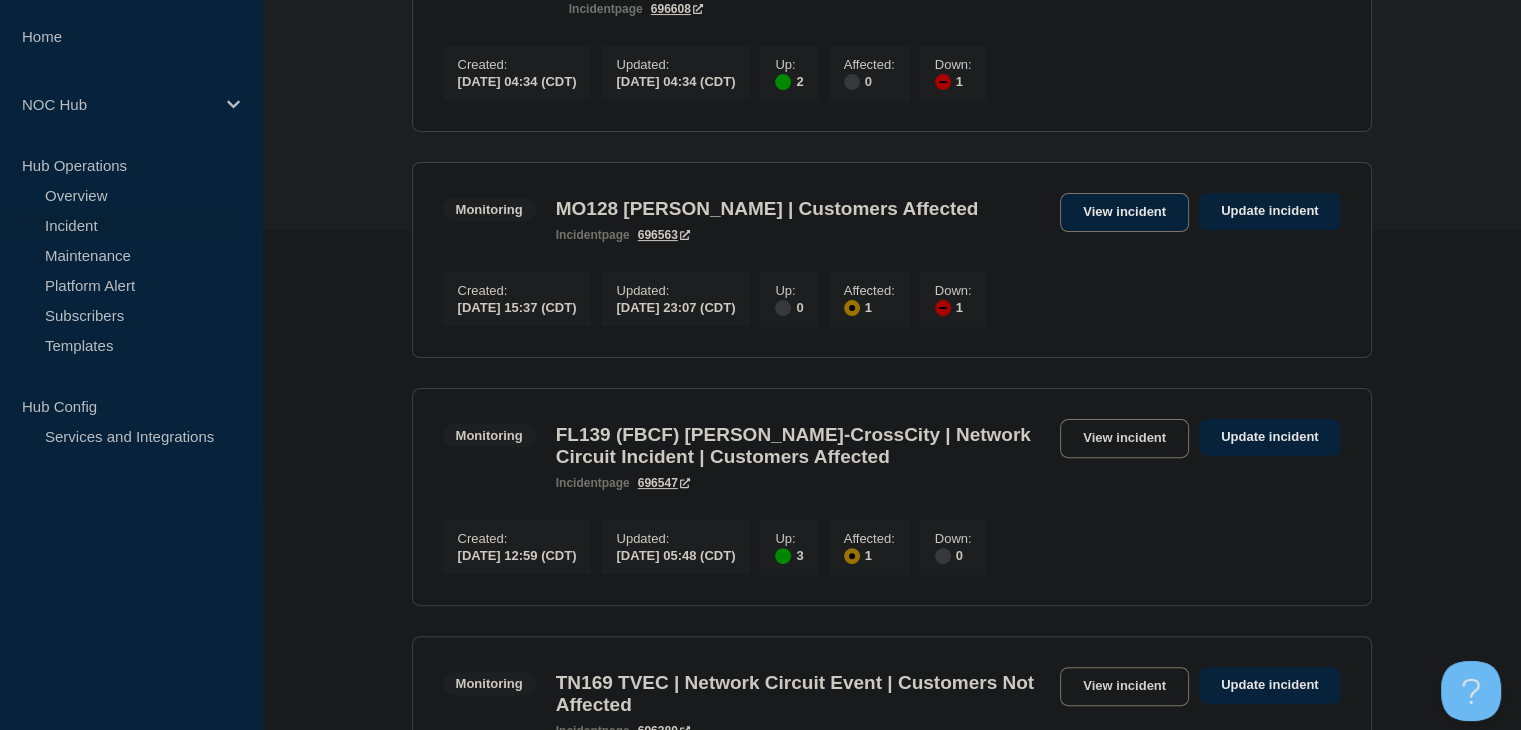click on "View incident" at bounding box center [1124, 212] 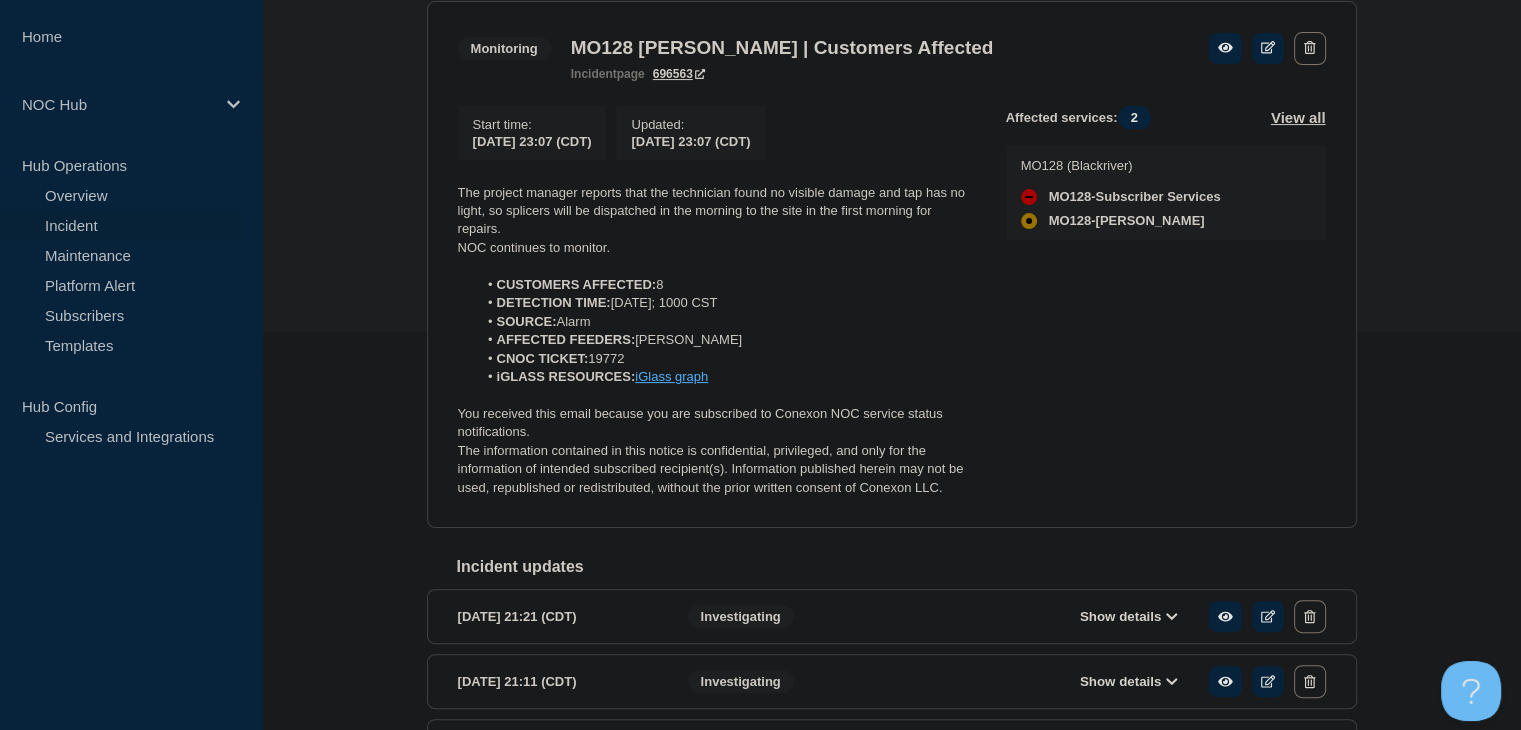 scroll, scrollTop: 400, scrollLeft: 0, axis: vertical 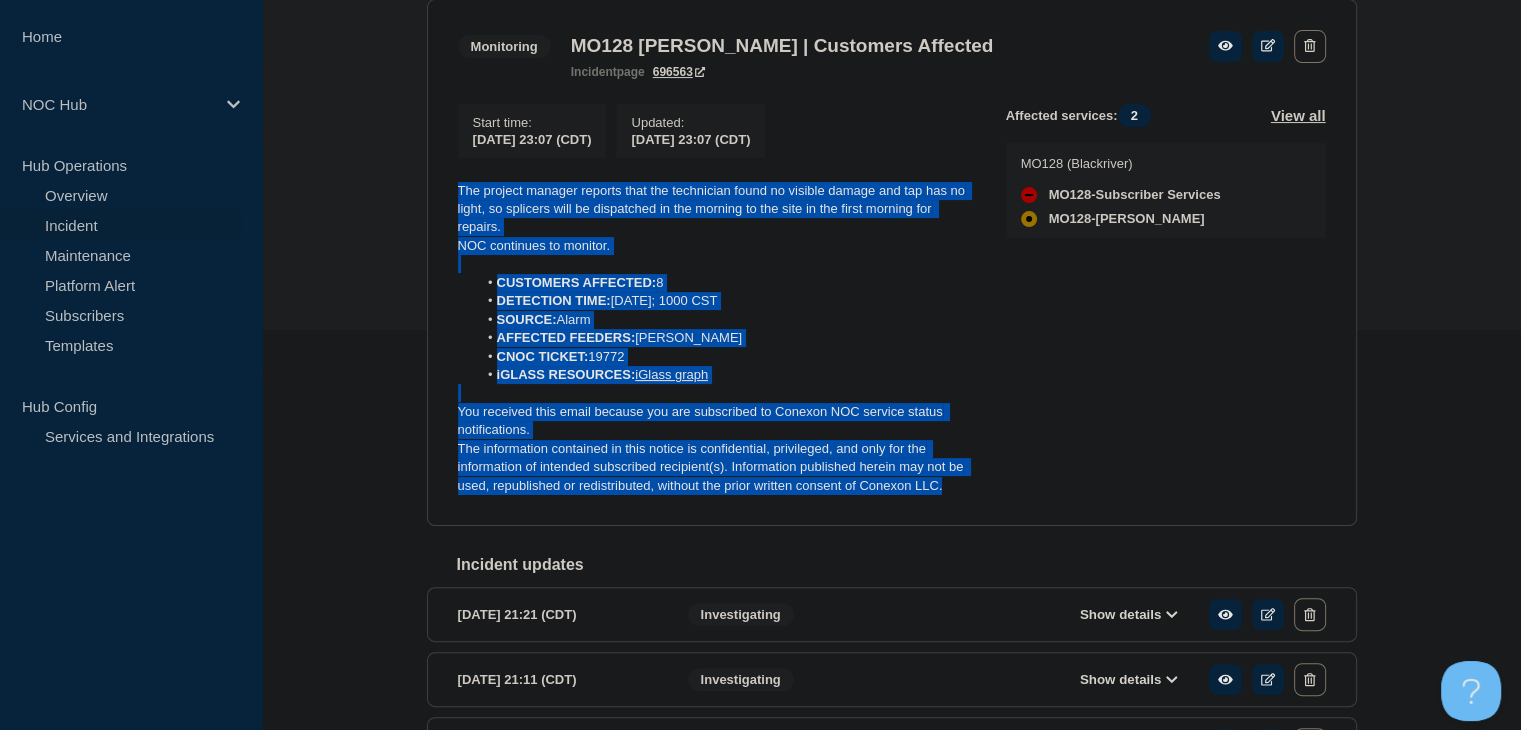 drag, startPoint x: 965, startPoint y: 514, endPoint x: 450, endPoint y: 168, distance: 620.43616 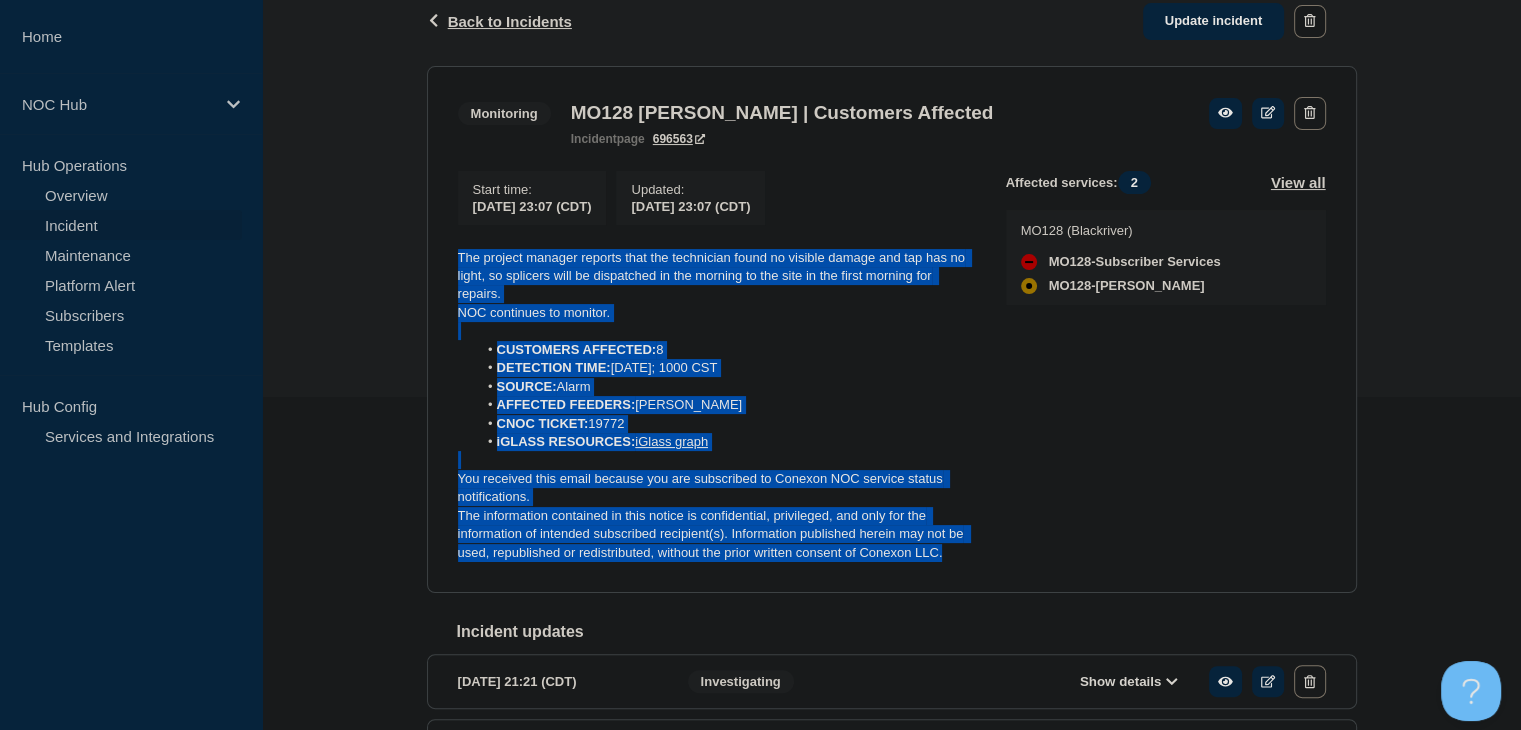 scroll, scrollTop: 300, scrollLeft: 0, axis: vertical 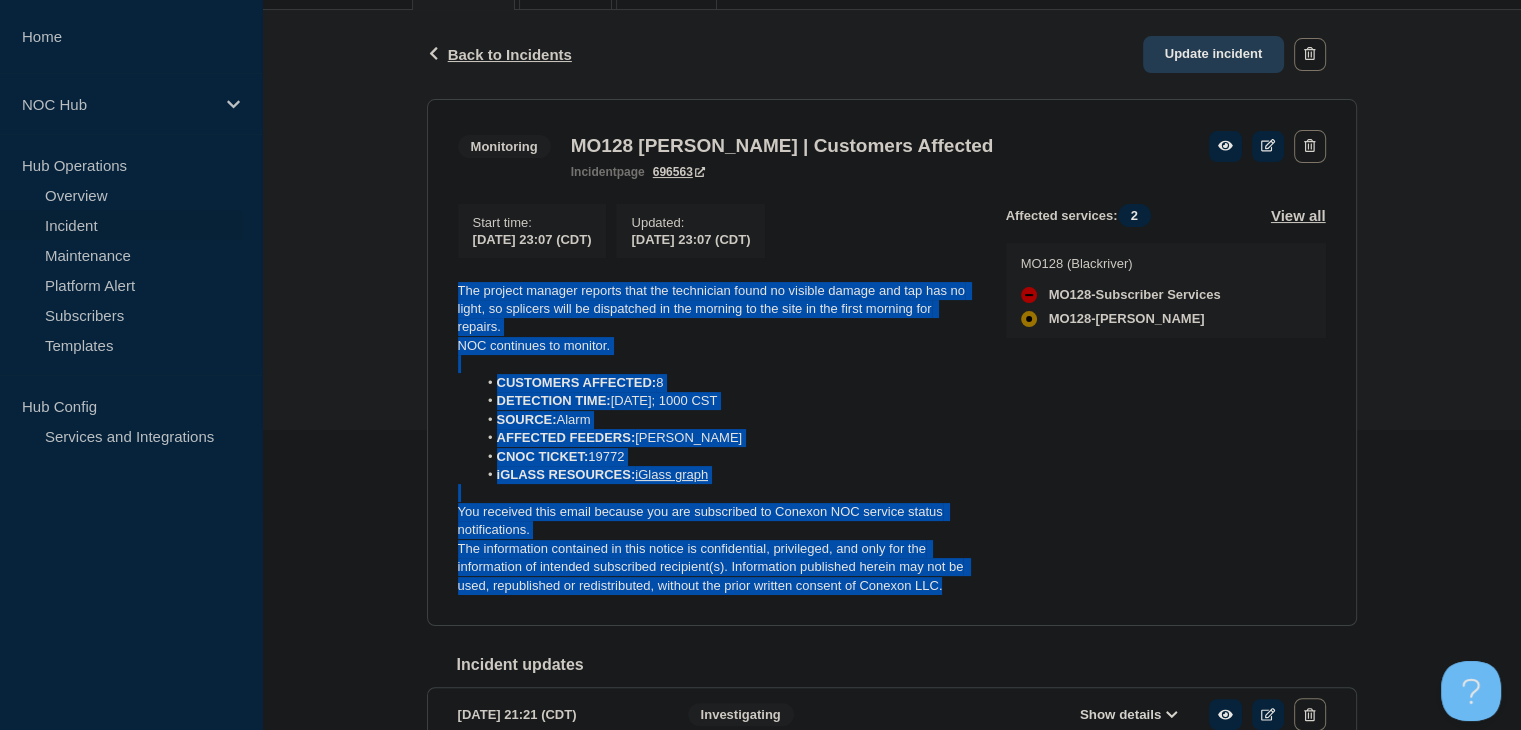click on "Update incident" 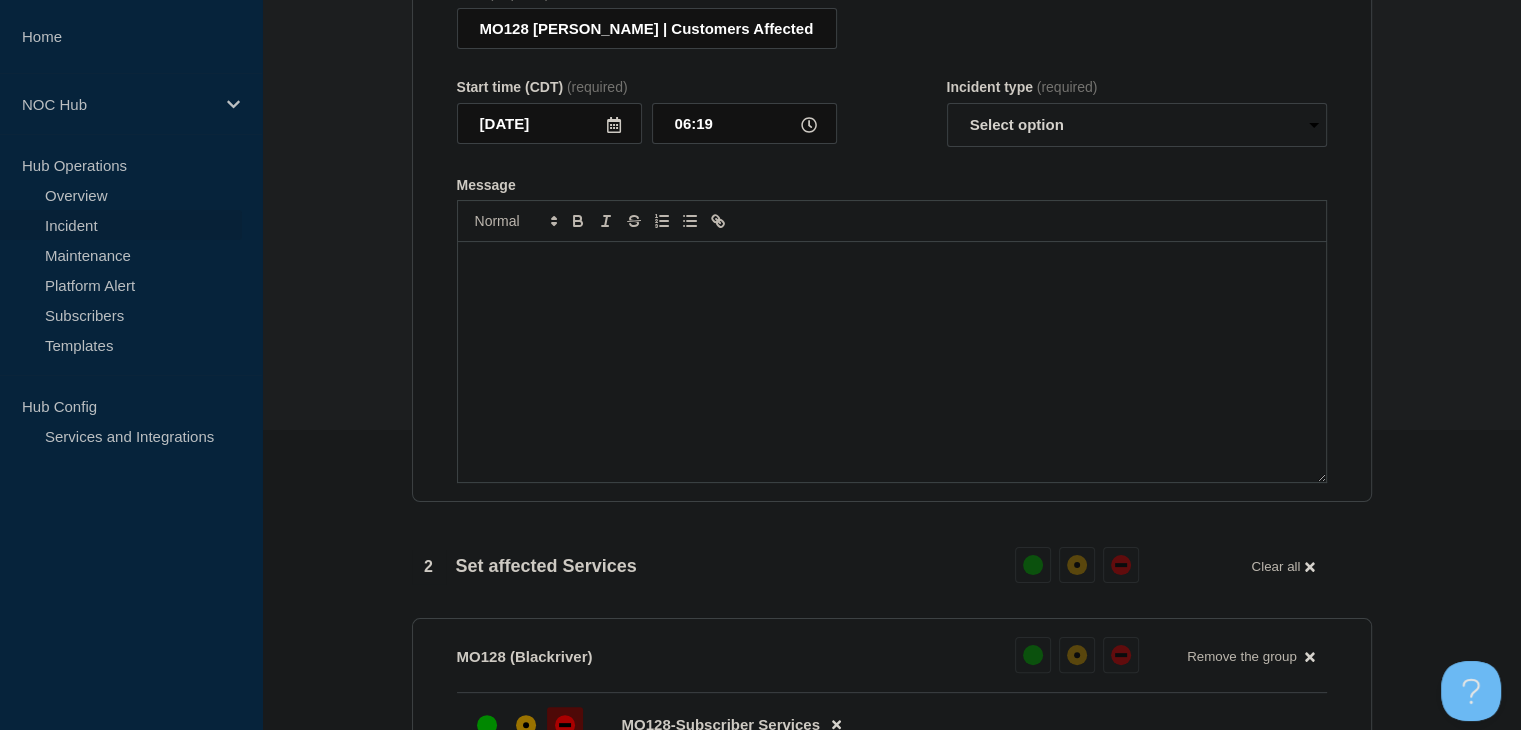 click at bounding box center [892, 362] 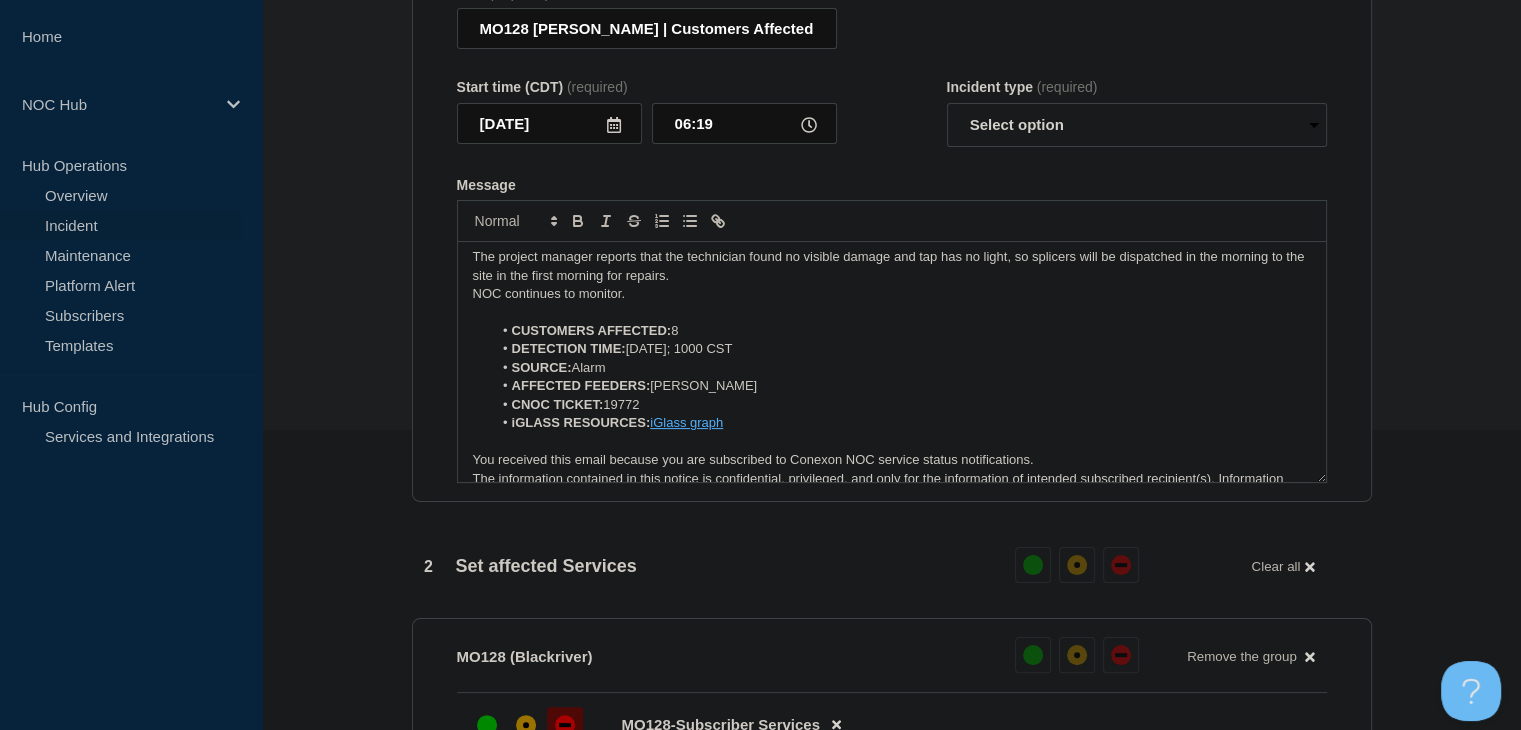 scroll, scrollTop: 0, scrollLeft: 0, axis: both 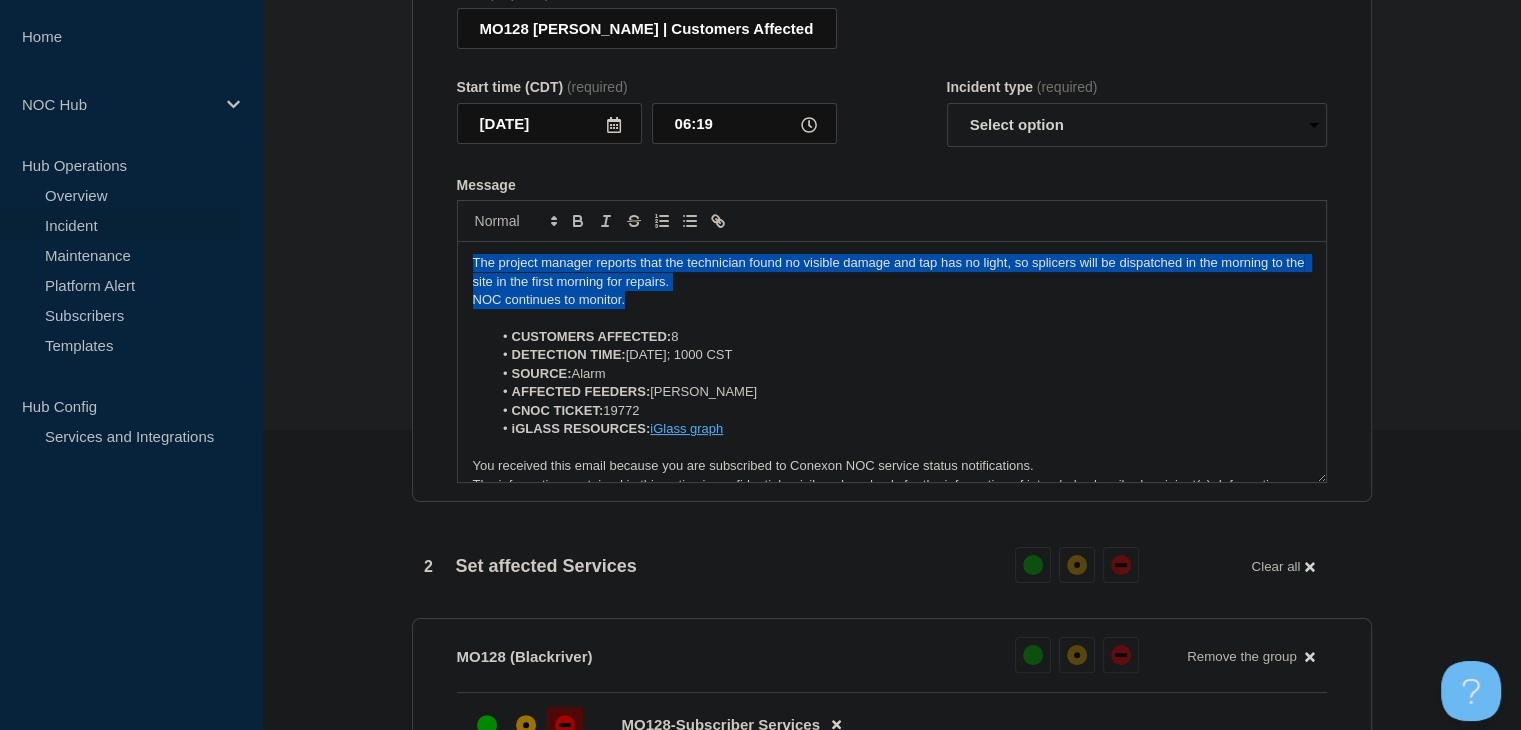 drag, startPoint x: 648, startPoint y: 314, endPoint x: 283, endPoint y: 230, distance: 374.54105 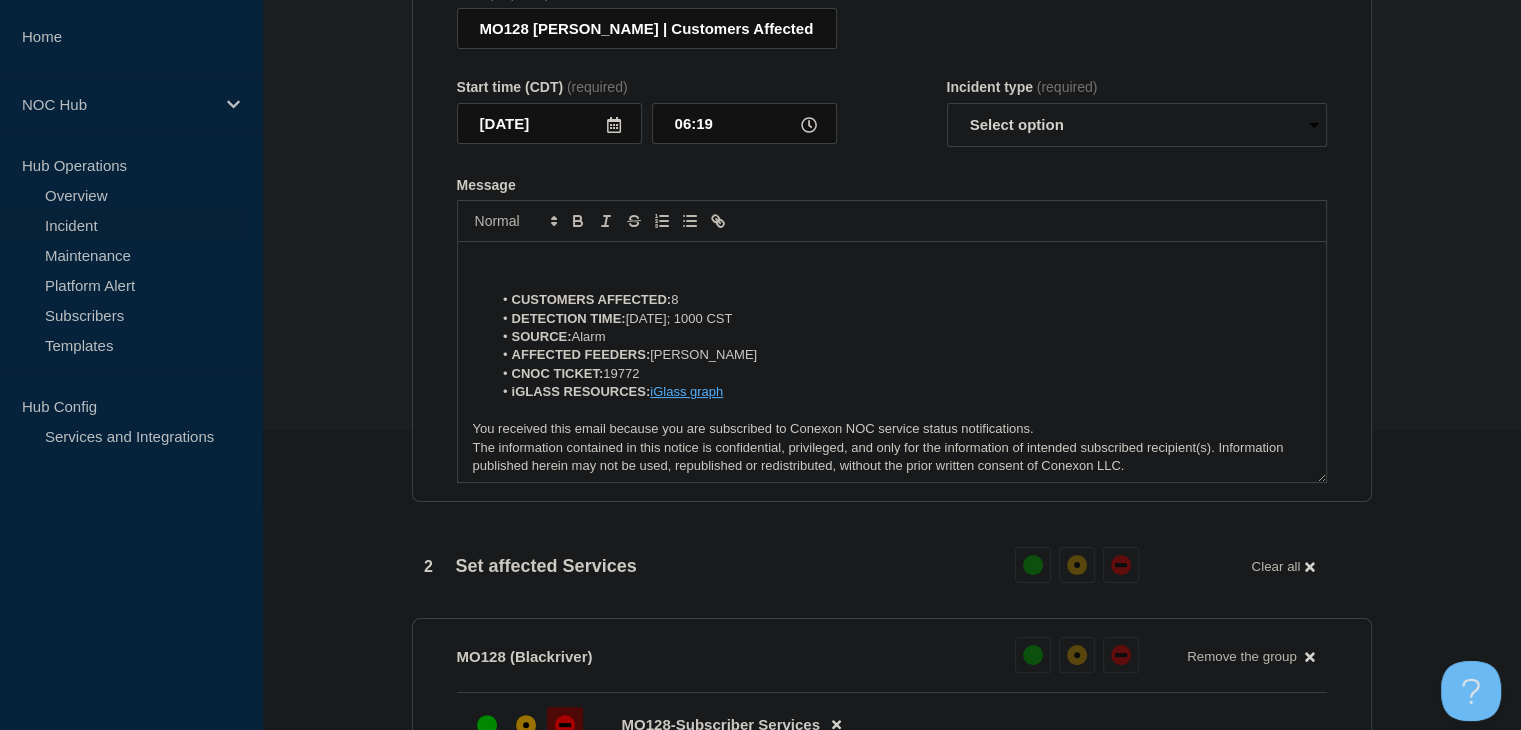type 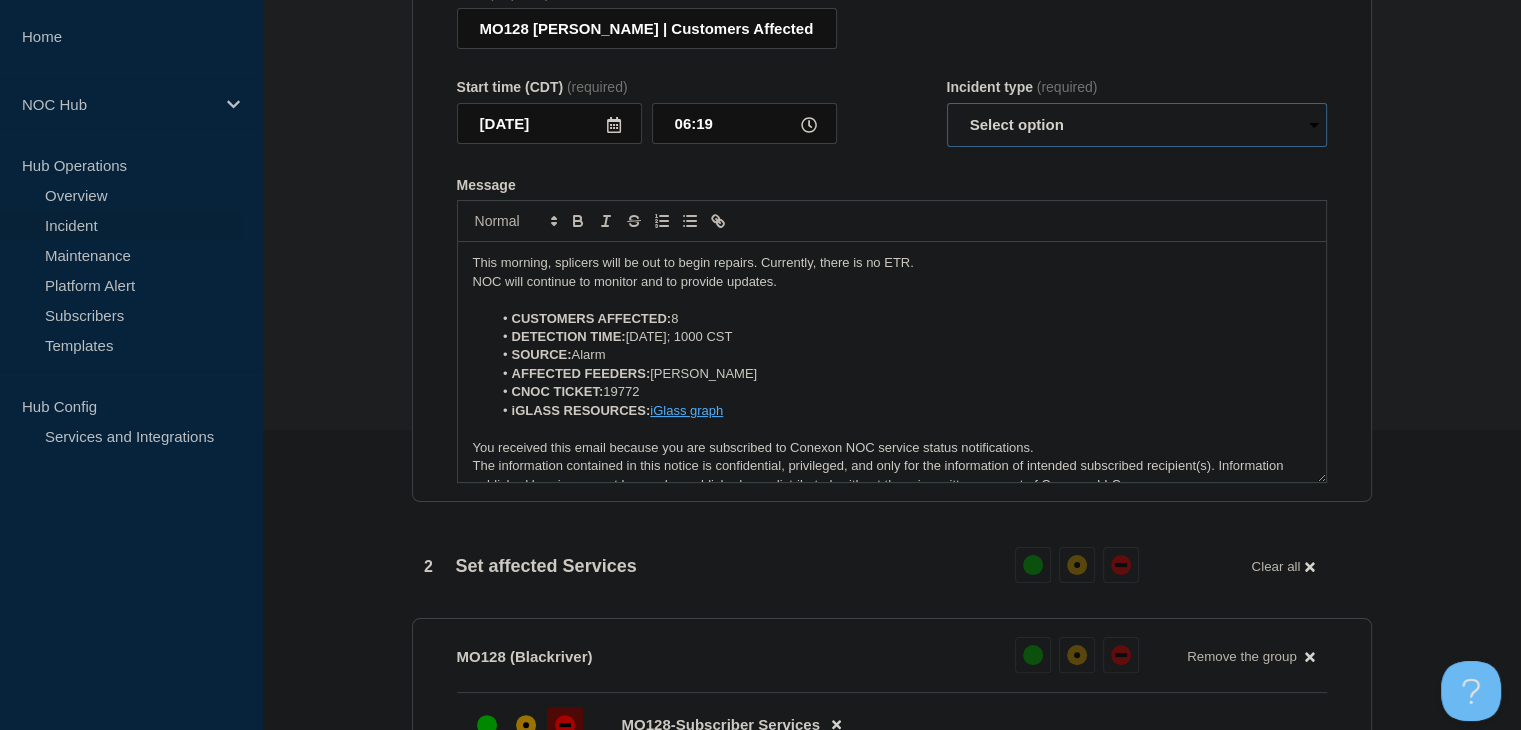 click on "Select option Investigating Identified Monitoring Resolved" at bounding box center (1137, 125) 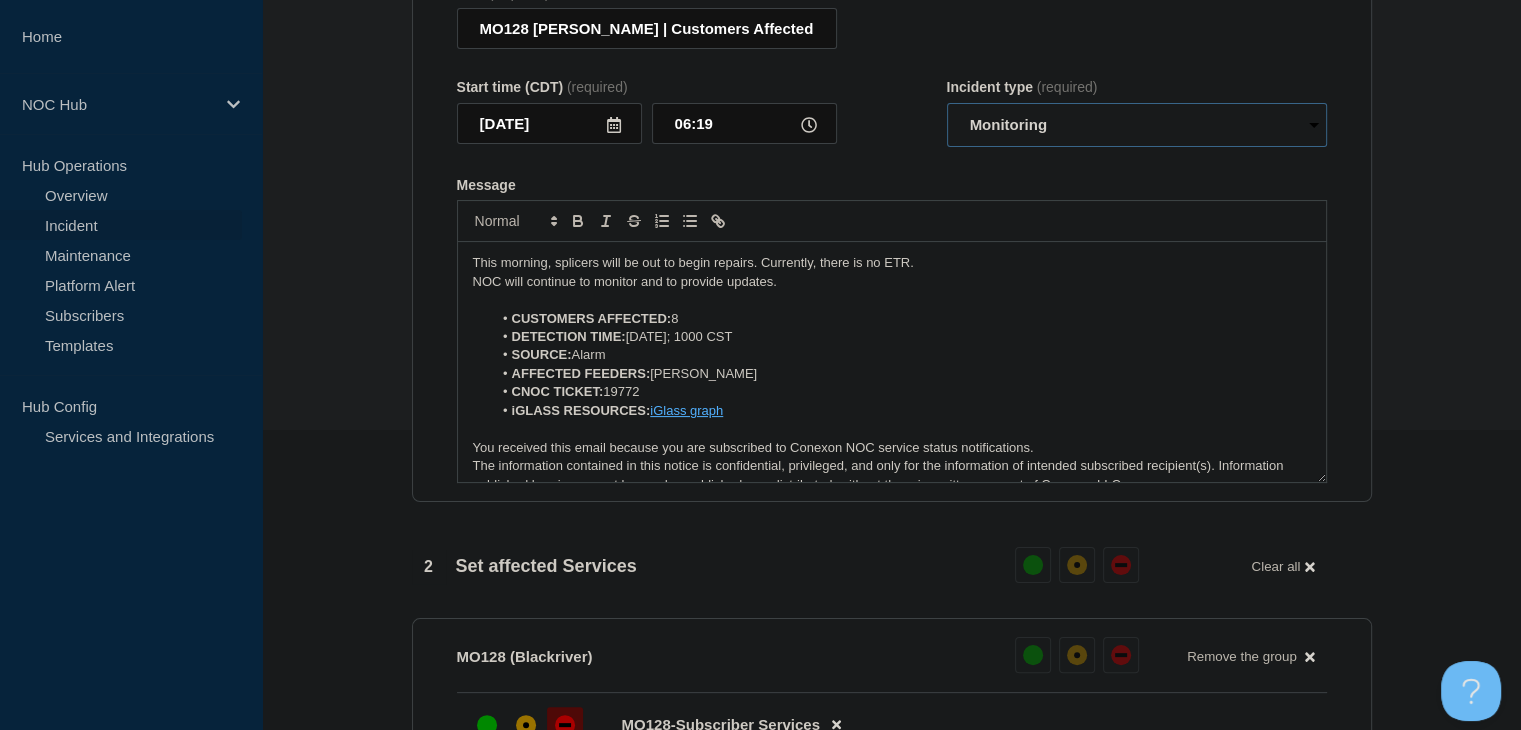 click on "Select option Investigating Identified Monitoring Resolved" at bounding box center (1137, 125) 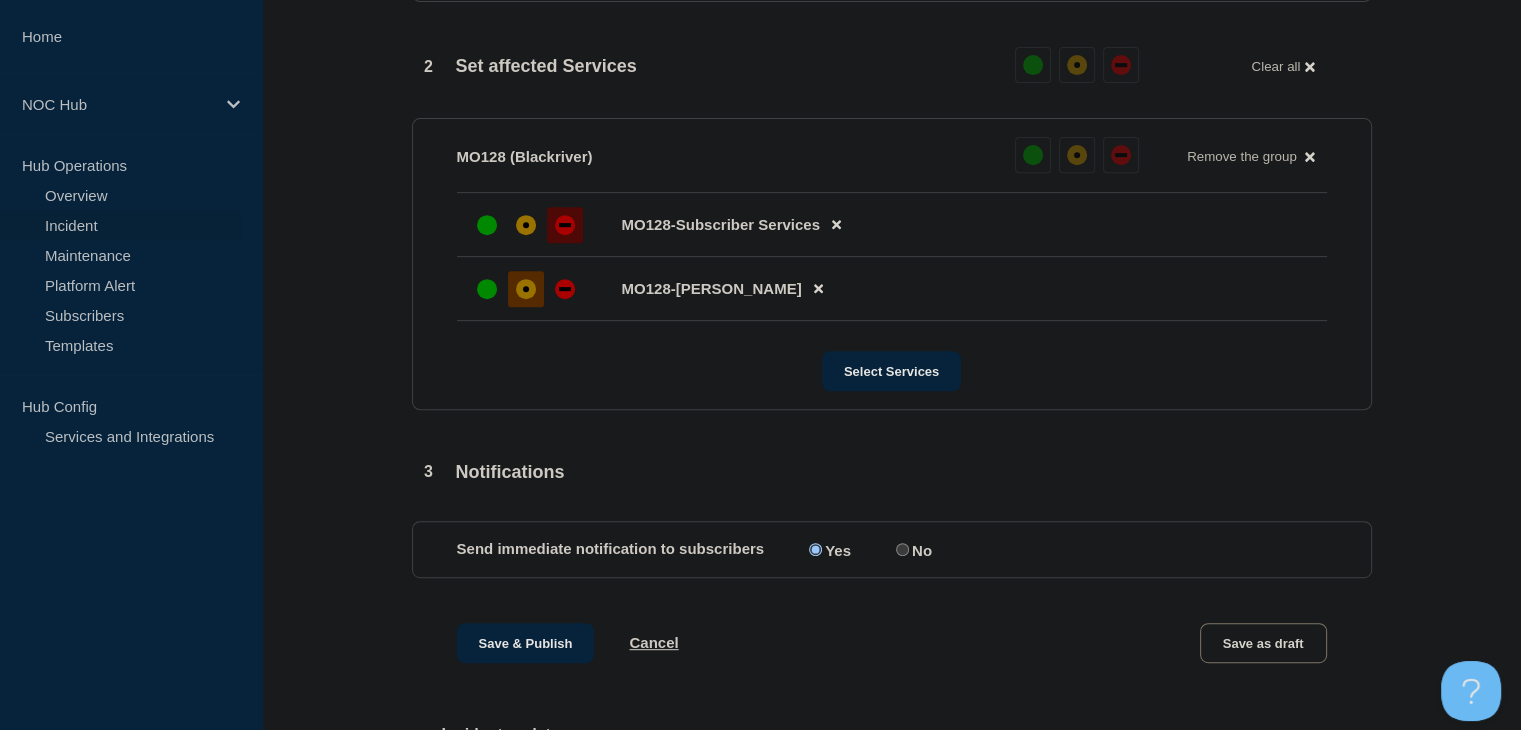 scroll, scrollTop: 1200, scrollLeft: 0, axis: vertical 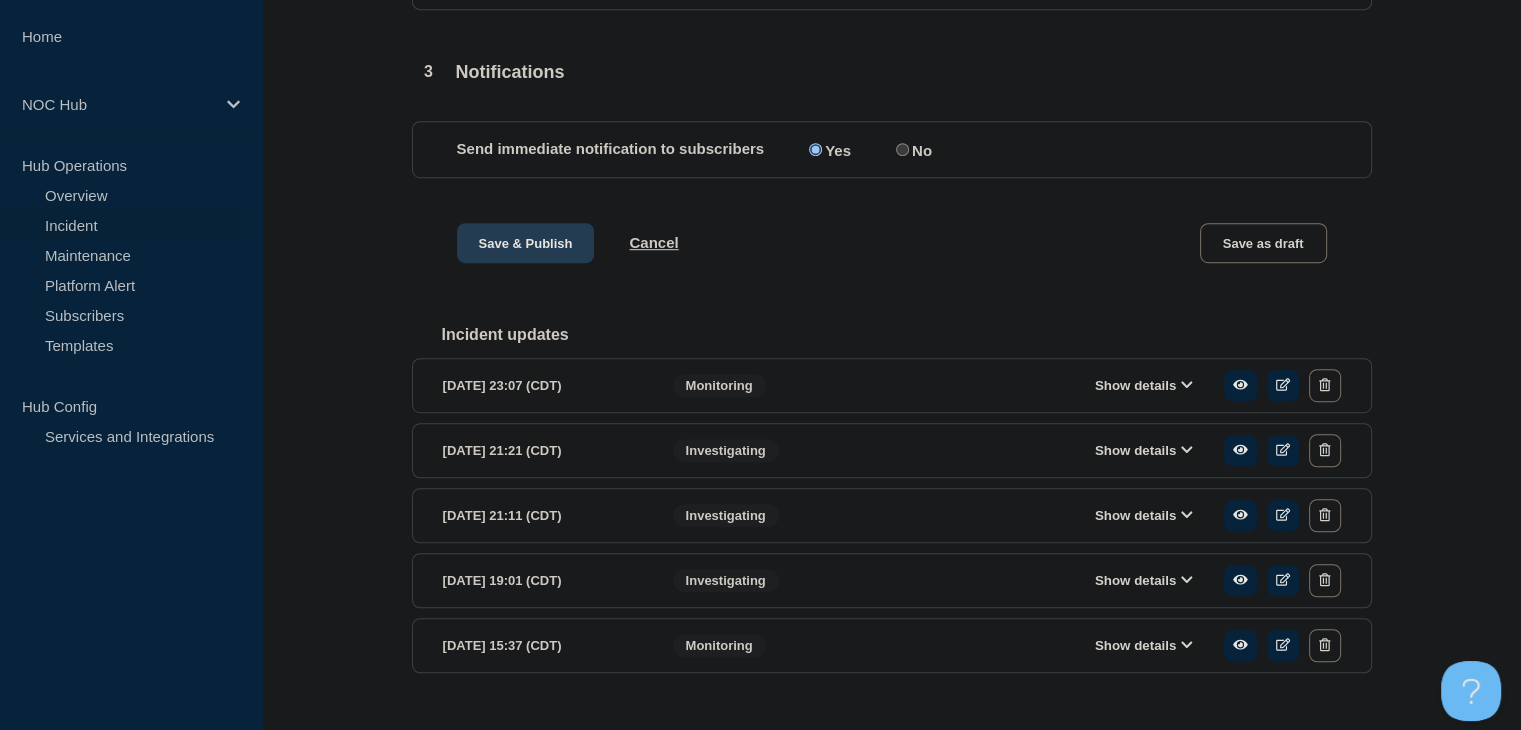 click on "Save & Publish" at bounding box center [526, 243] 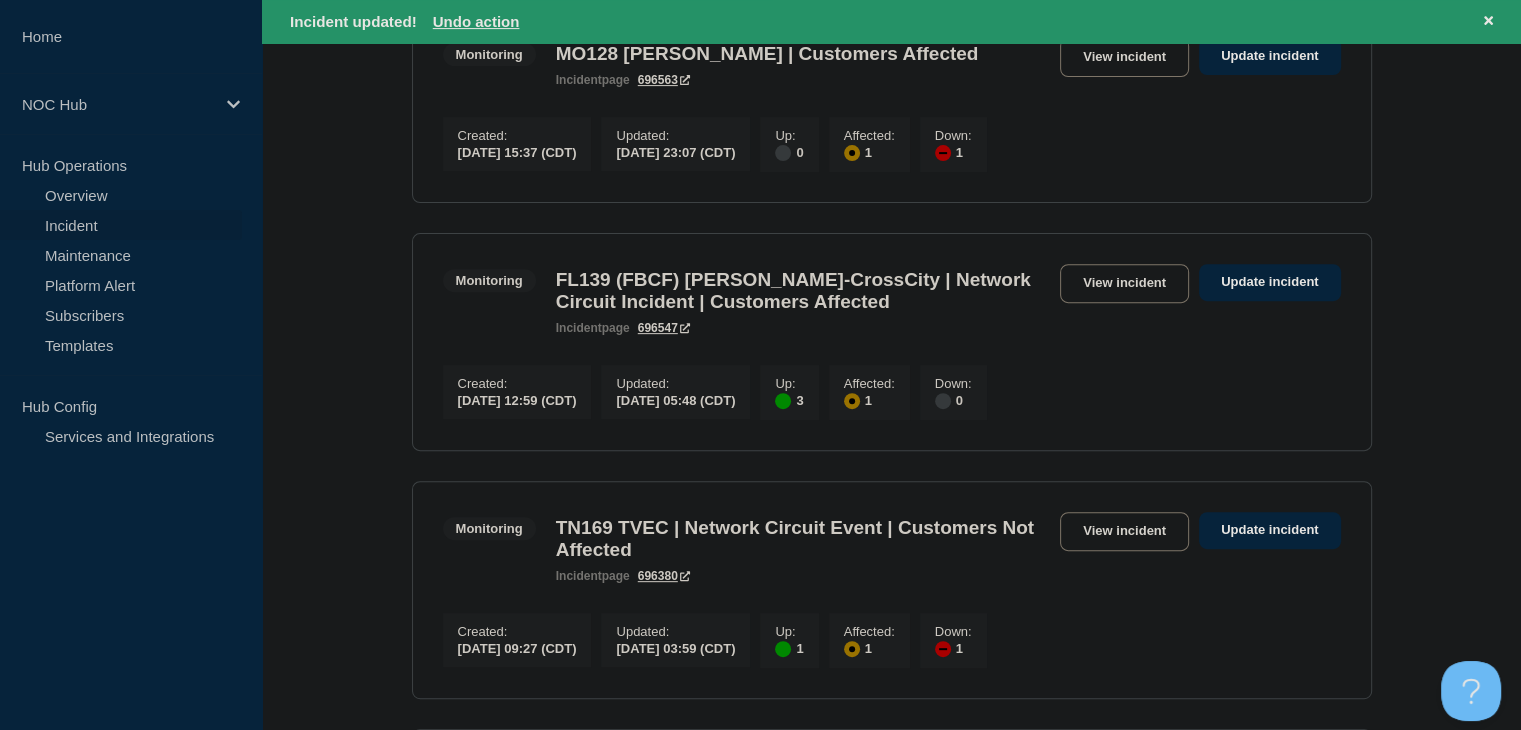 scroll, scrollTop: 800, scrollLeft: 0, axis: vertical 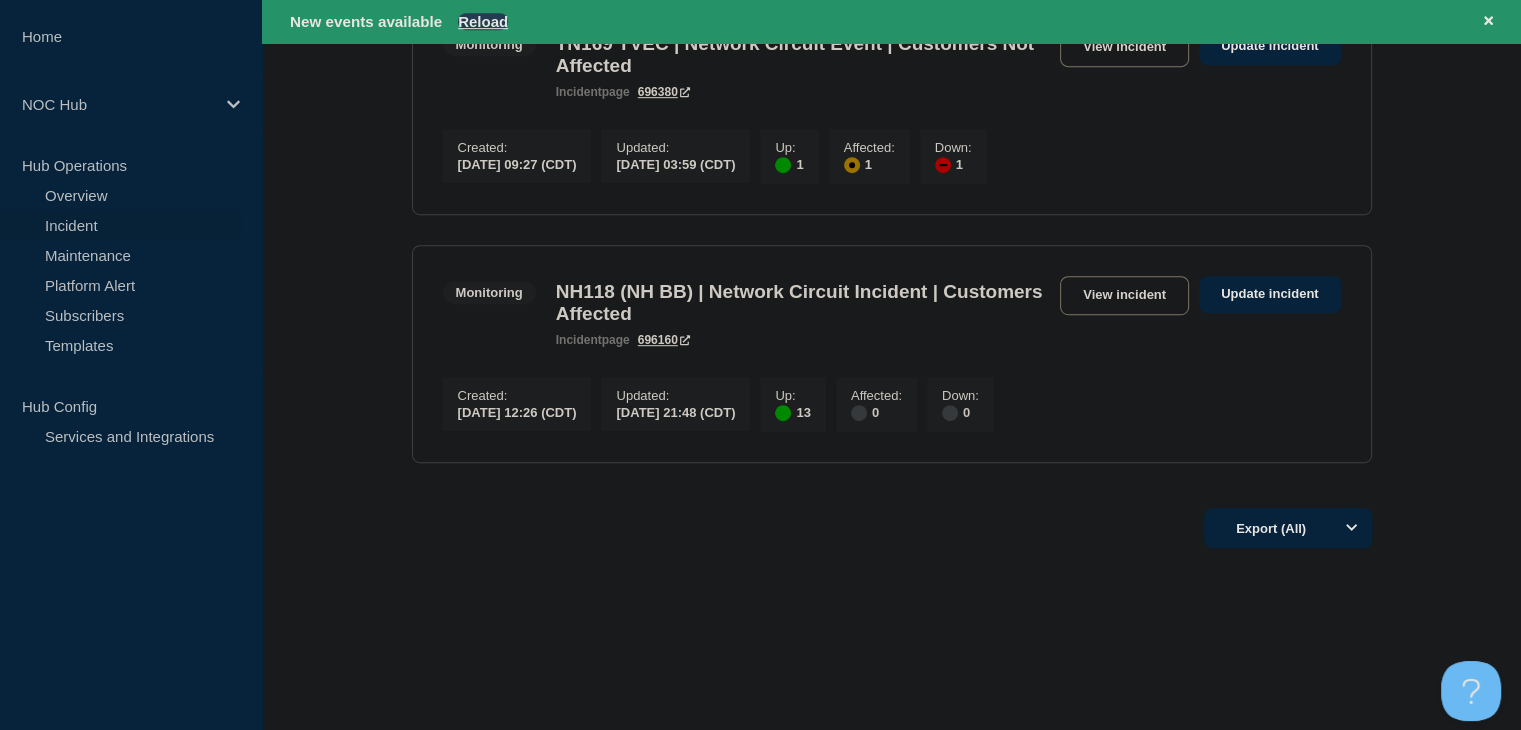 click on "Reload" at bounding box center (483, 21) 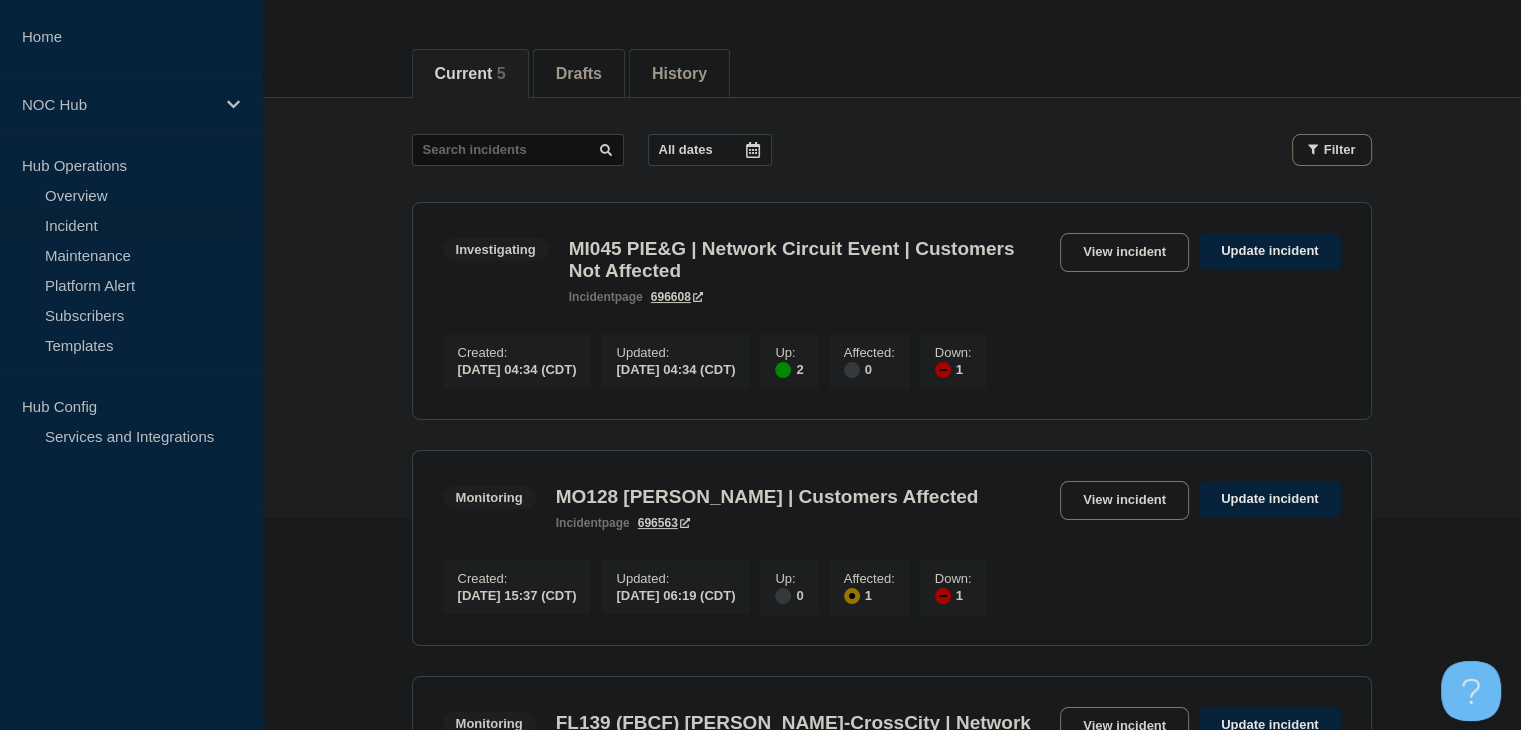 scroll, scrollTop: 57, scrollLeft: 0, axis: vertical 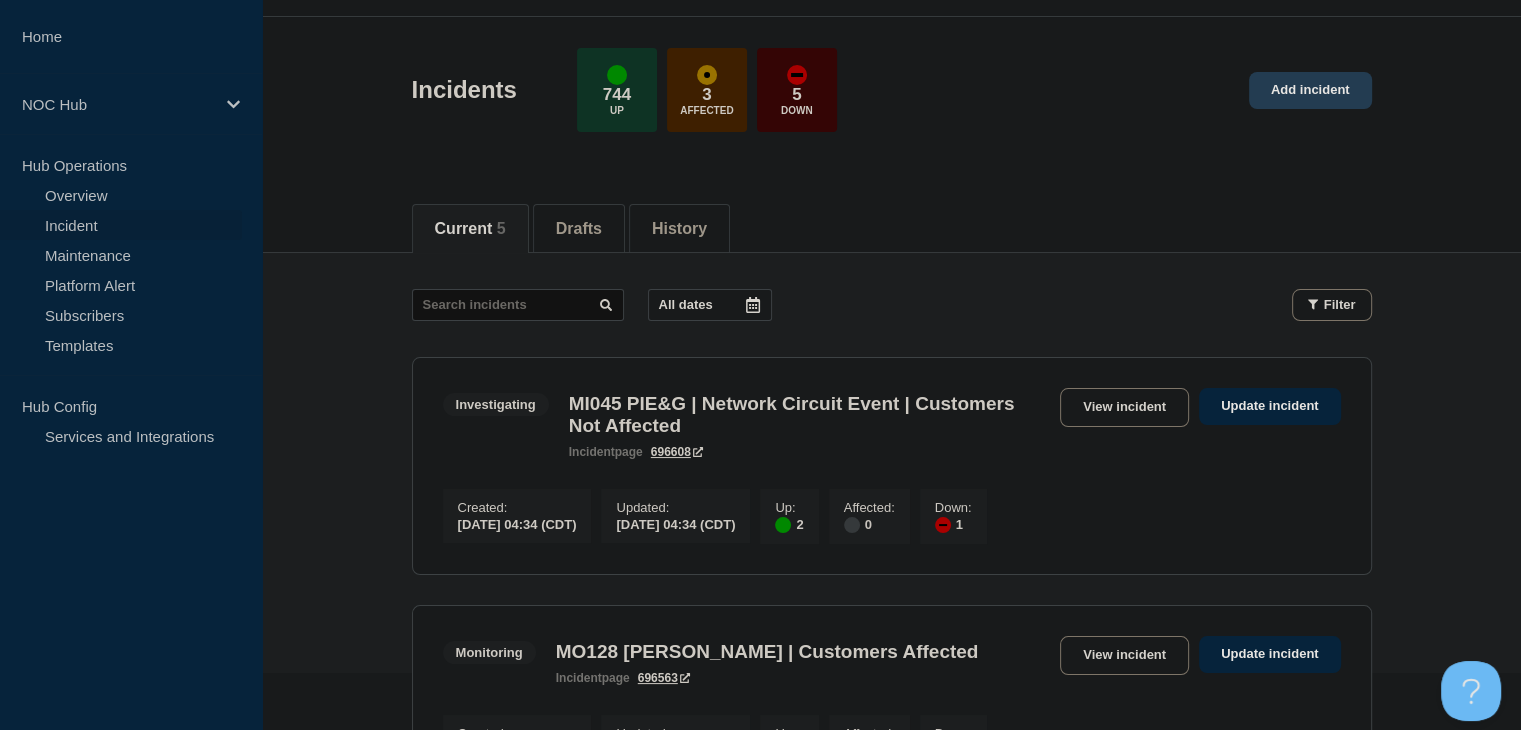 click on "Add incident" 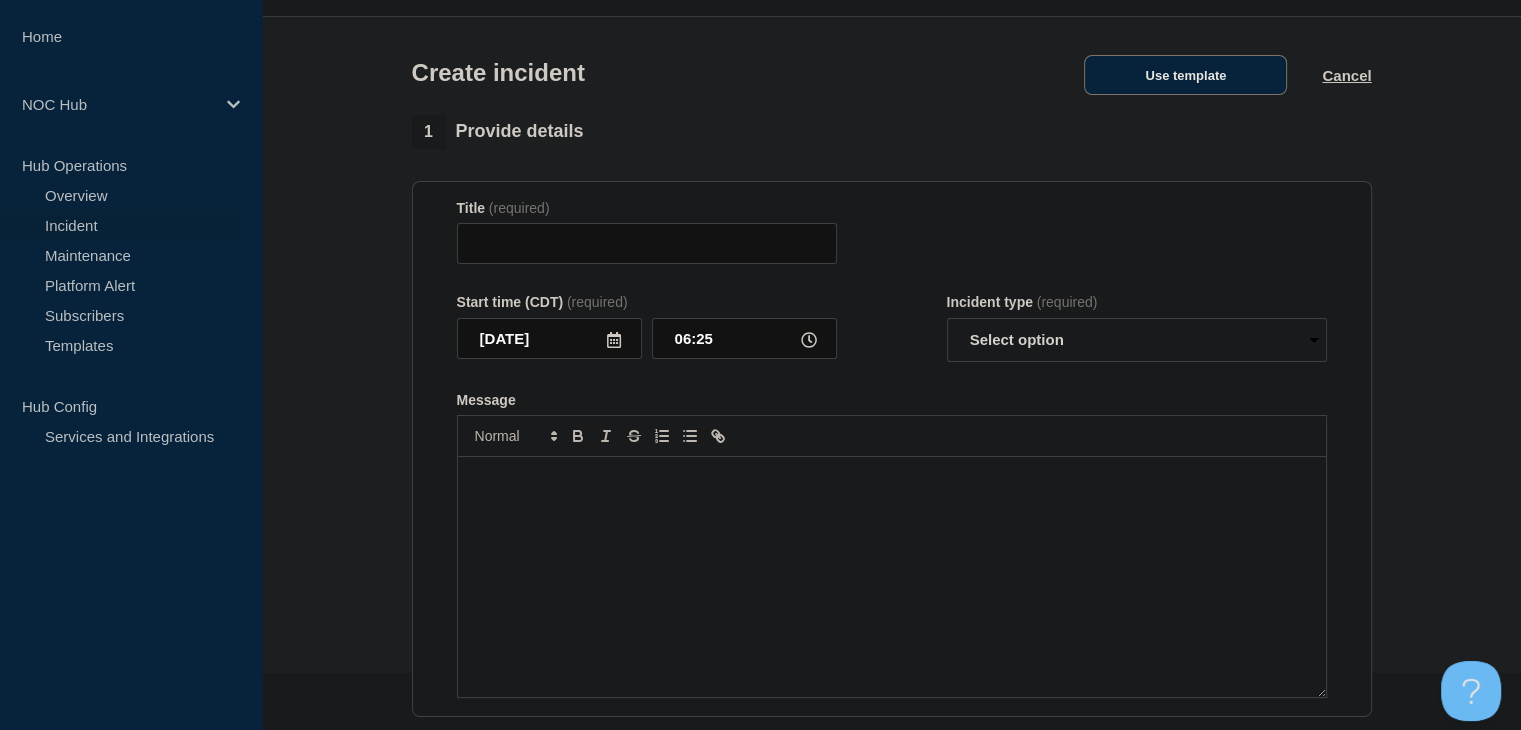 click on "Use template" at bounding box center [1185, 75] 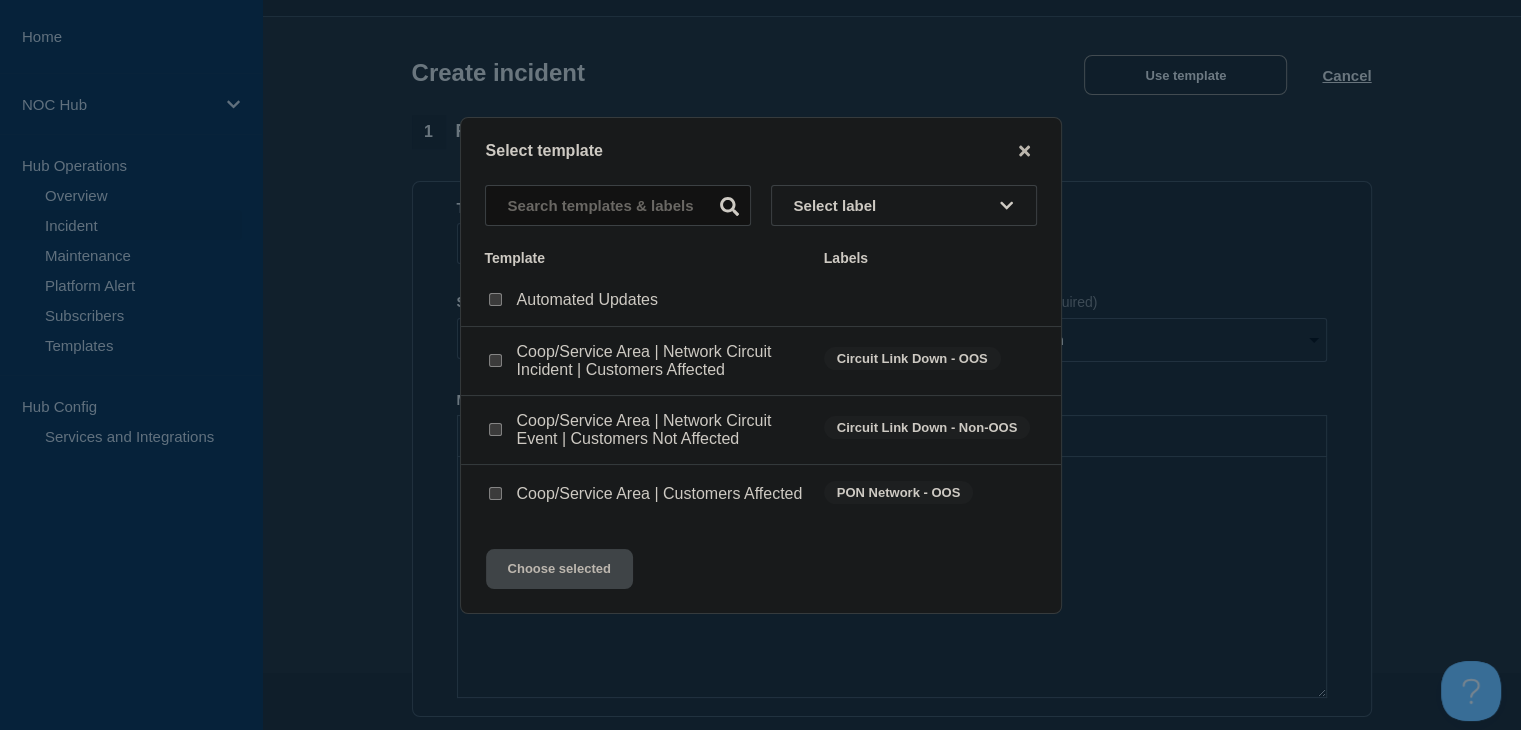 click at bounding box center [495, 429] 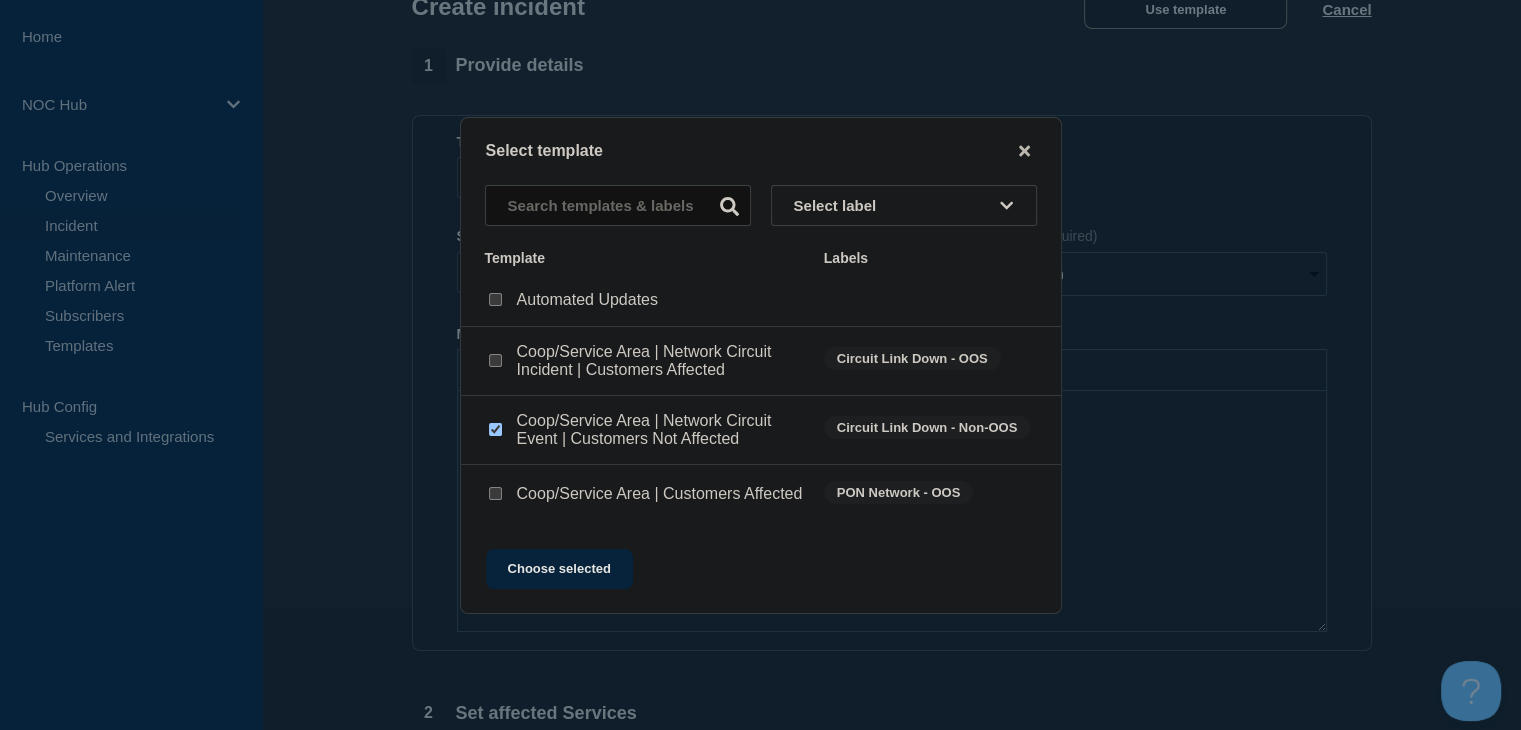 scroll, scrollTop: 157, scrollLeft: 0, axis: vertical 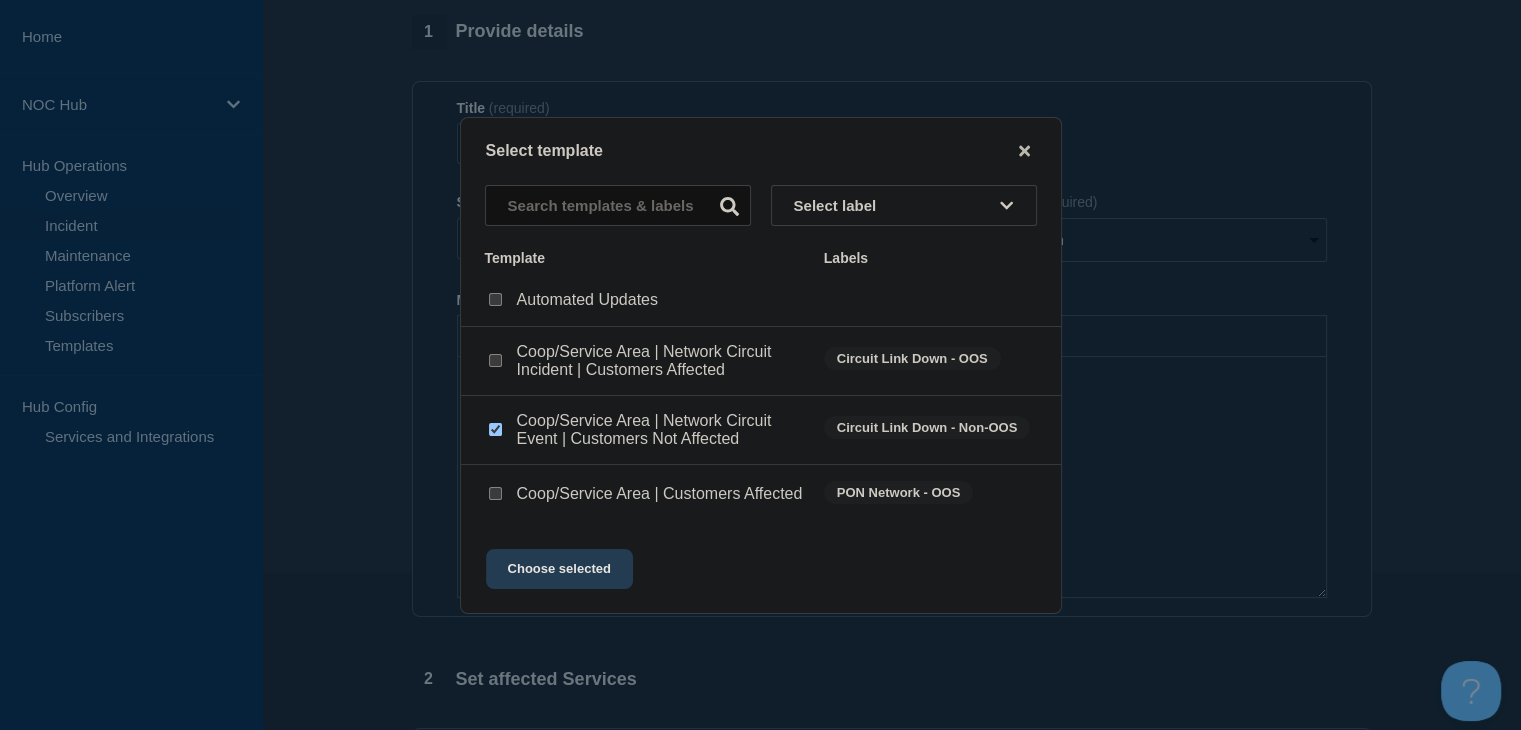click on "Choose selected" 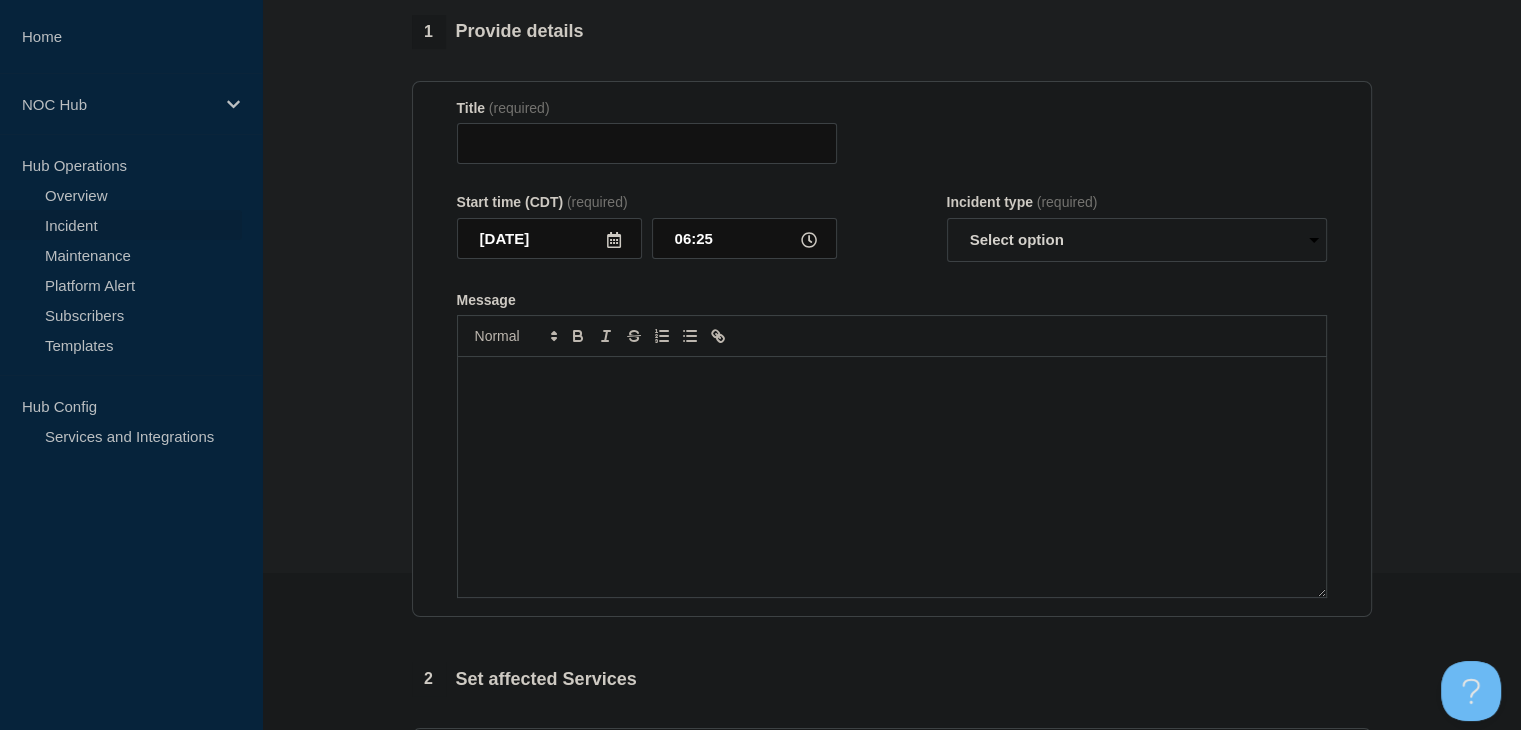 type on "Coop/Service Area | Network Circuit Event | Customers Not Affected" 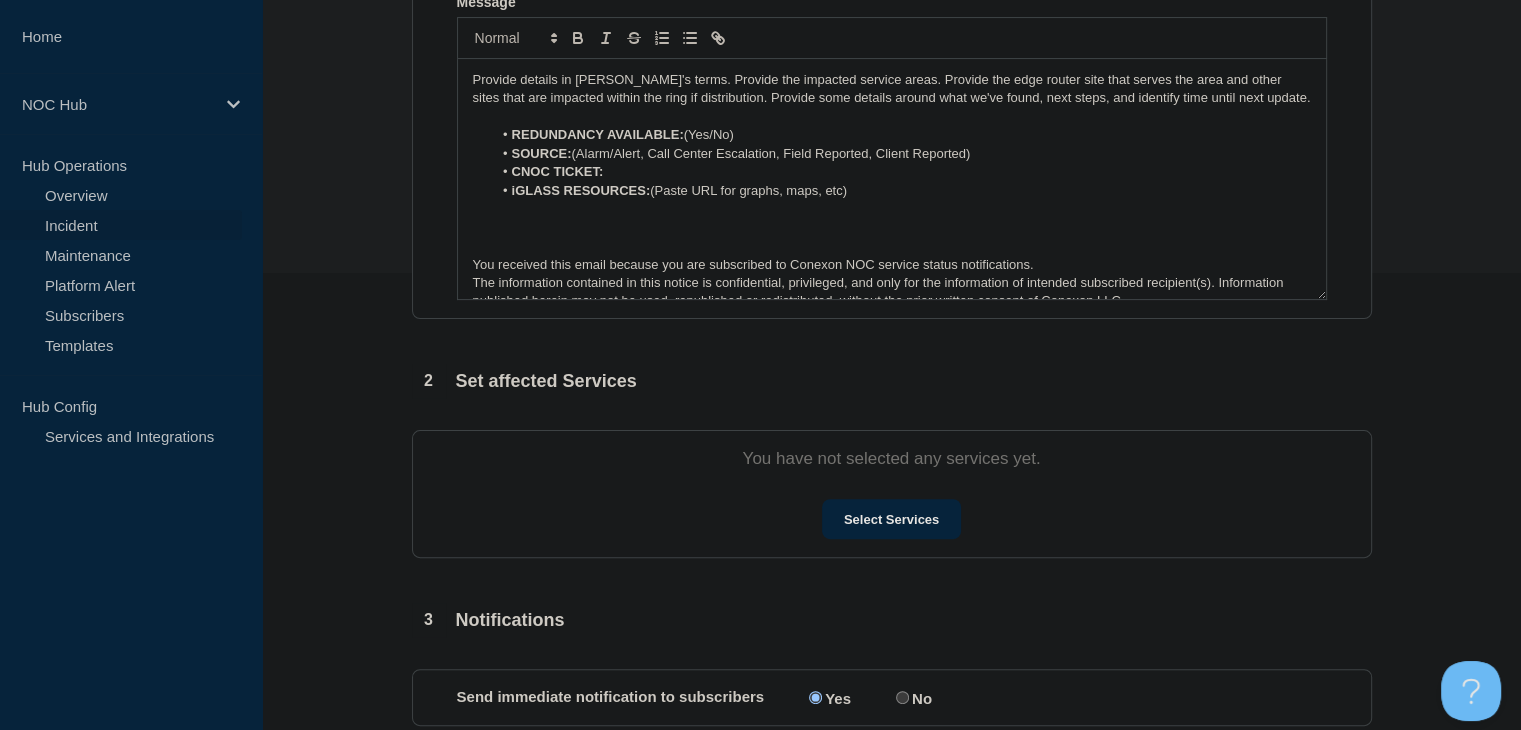 scroll, scrollTop: 657, scrollLeft: 0, axis: vertical 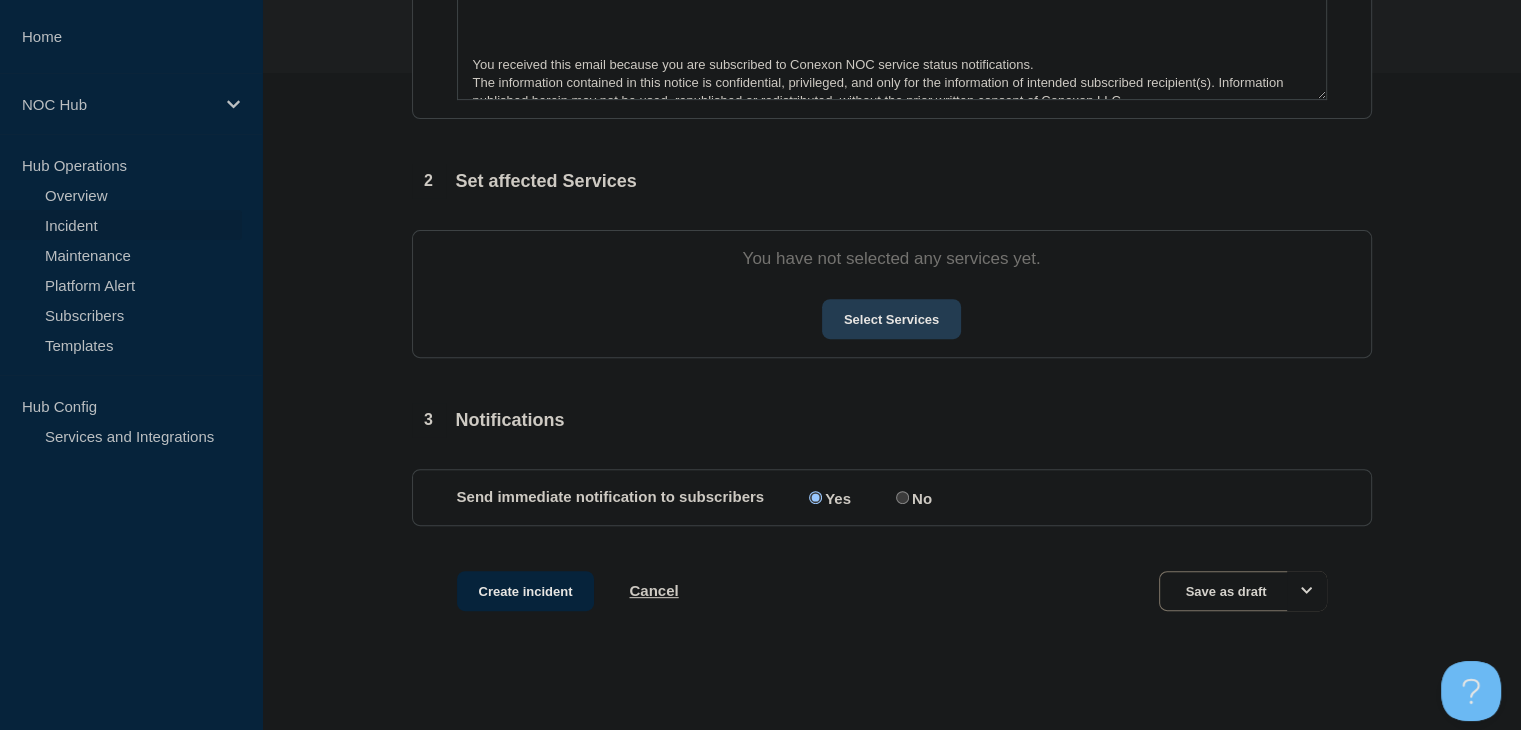 click on "Select Services" at bounding box center (891, 319) 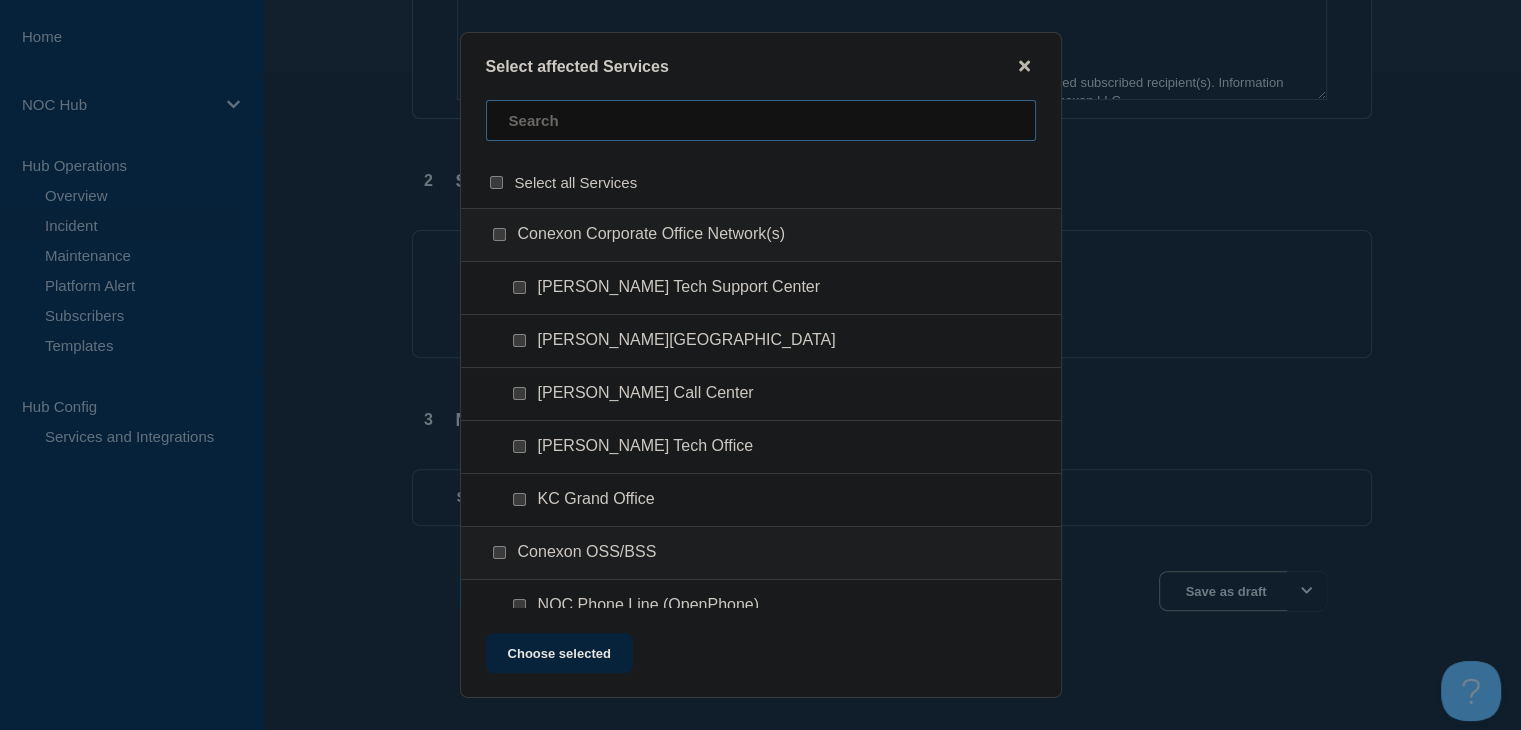 click at bounding box center [761, 120] 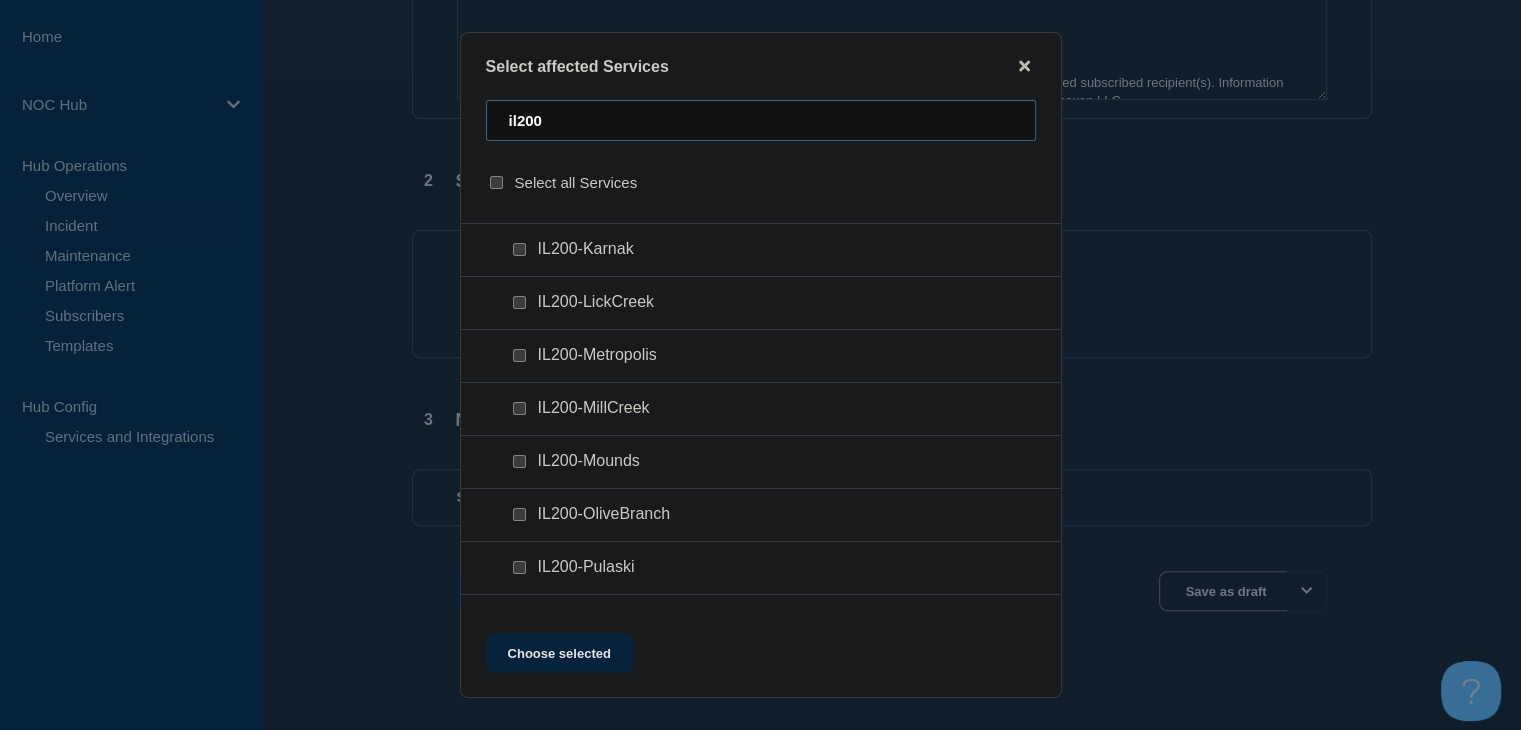 scroll, scrollTop: 392, scrollLeft: 0, axis: vertical 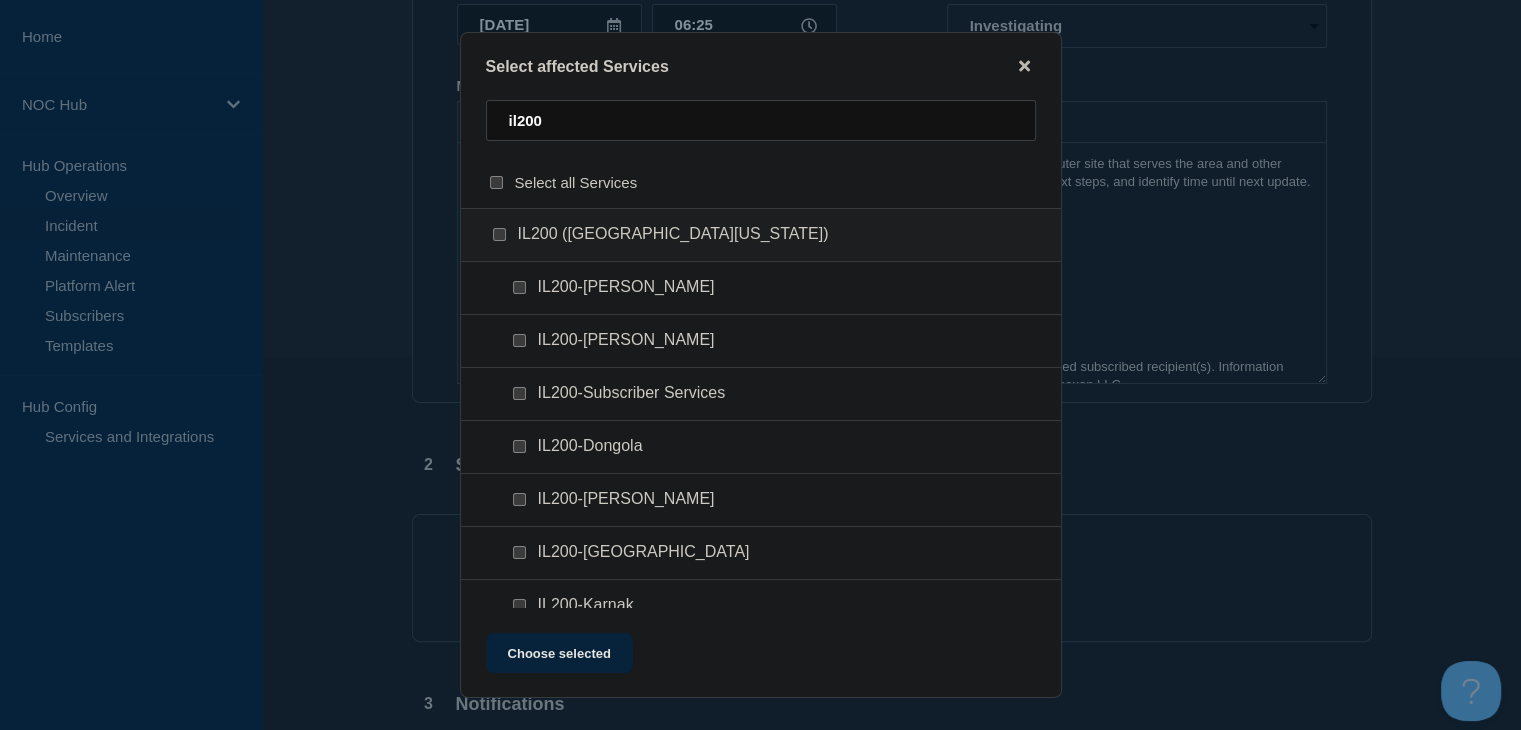 click at bounding box center [760, 365] 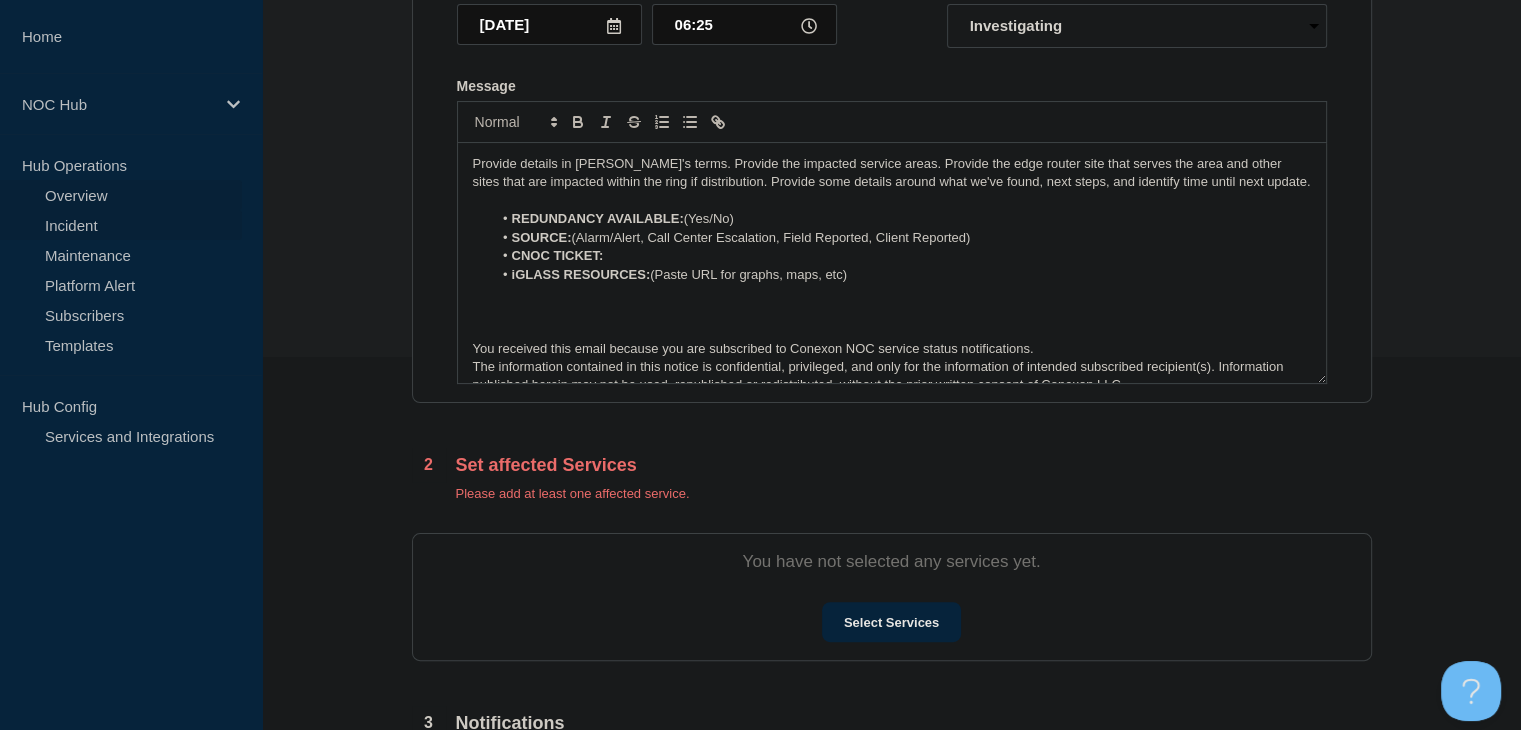 click on "Overview" at bounding box center (121, 195) 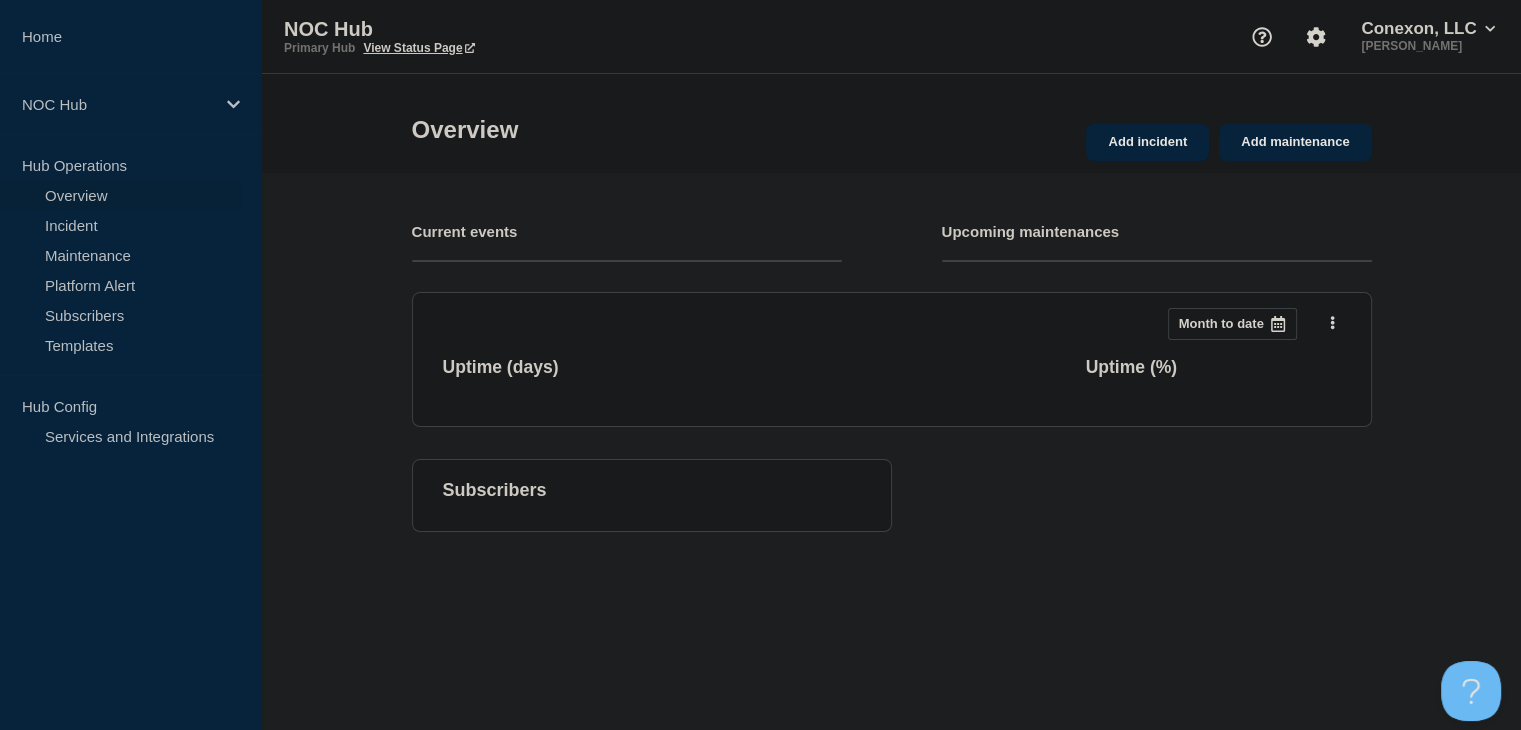 scroll, scrollTop: 0, scrollLeft: 0, axis: both 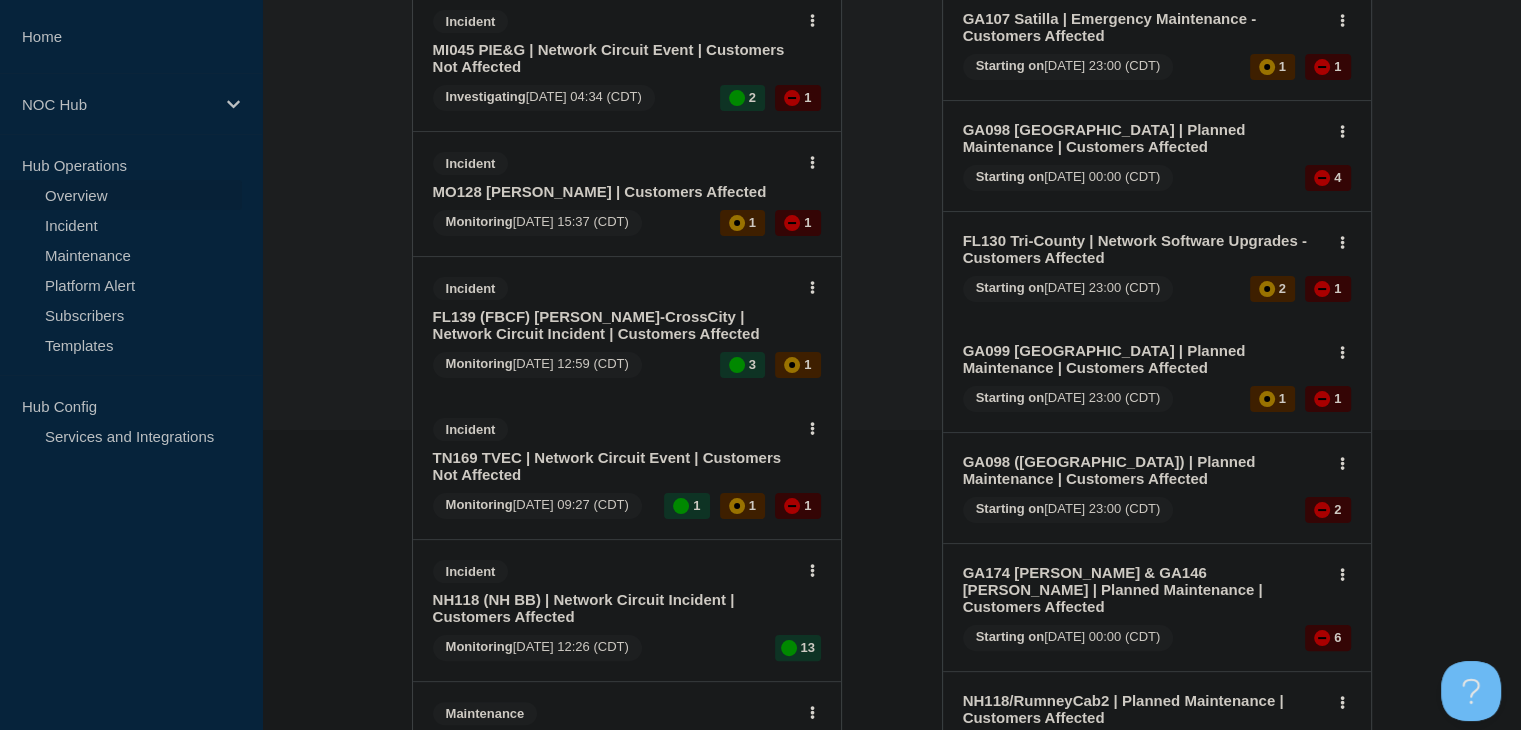 click on "TN169 TVEC | Network Circuit Event | Customers Not Affected" at bounding box center [613, 466] 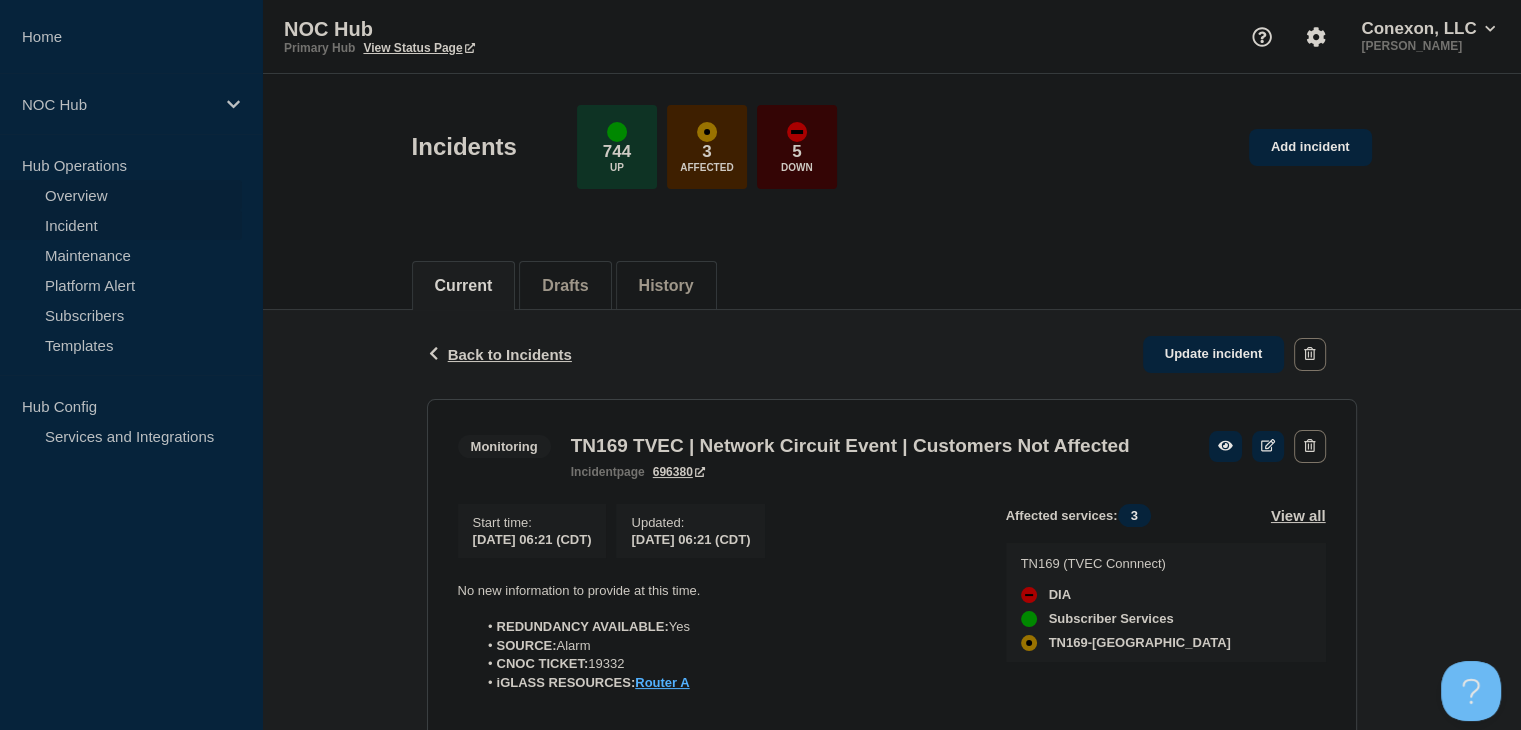 click on "Overview" at bounding box center (121, 195) 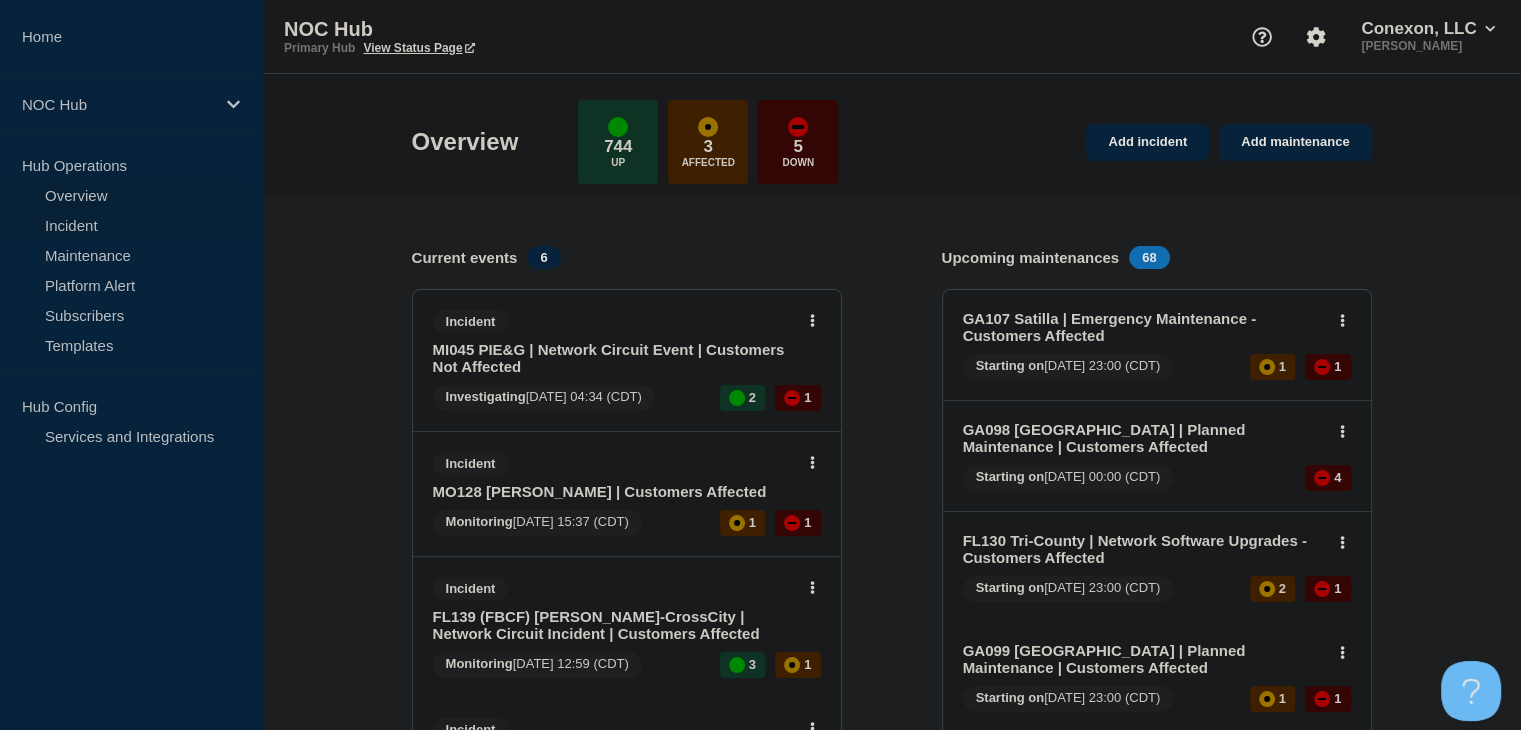 click on "Incident" at bounding box center (121, 225) 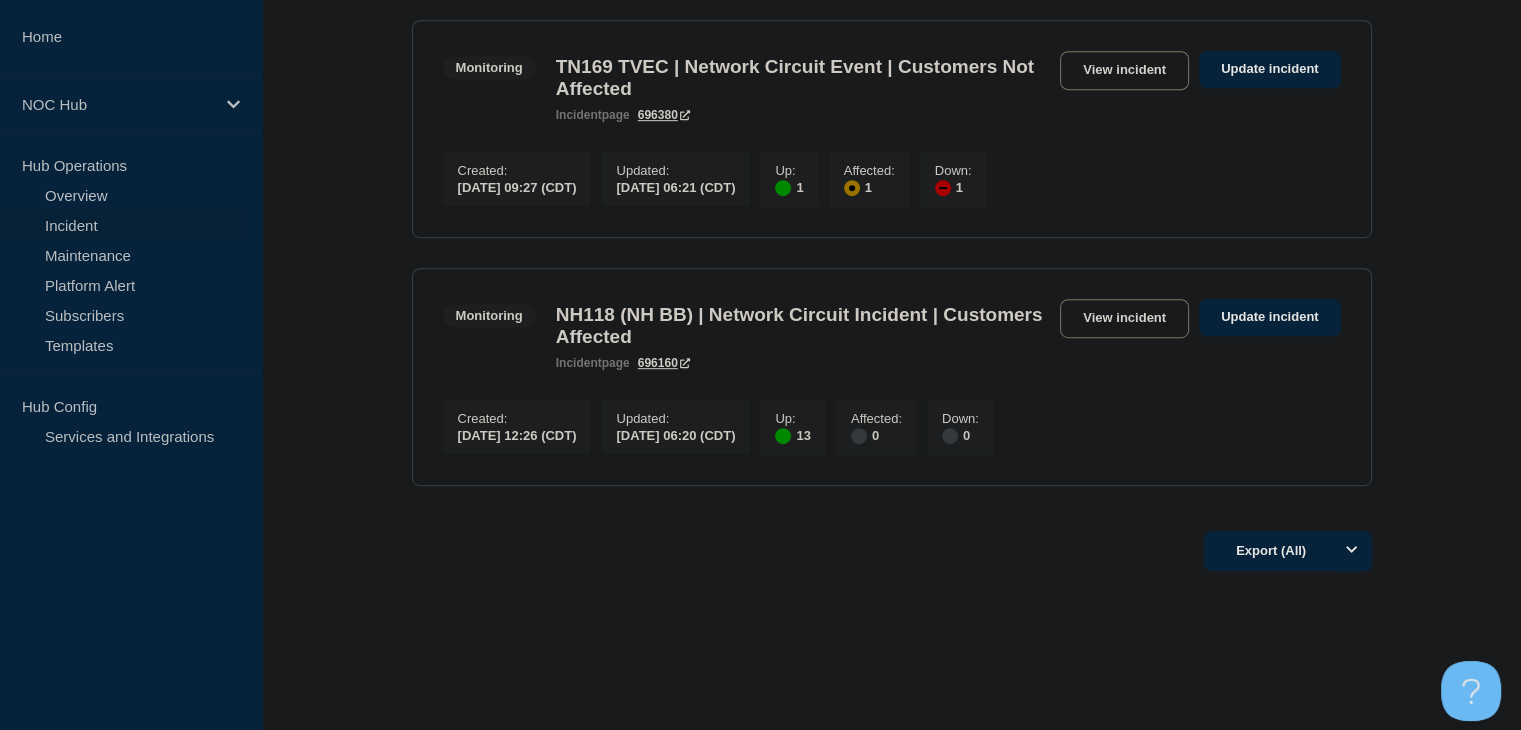 scroll, scrollTop: 1187, scrollLeft: 0, axis: vertical 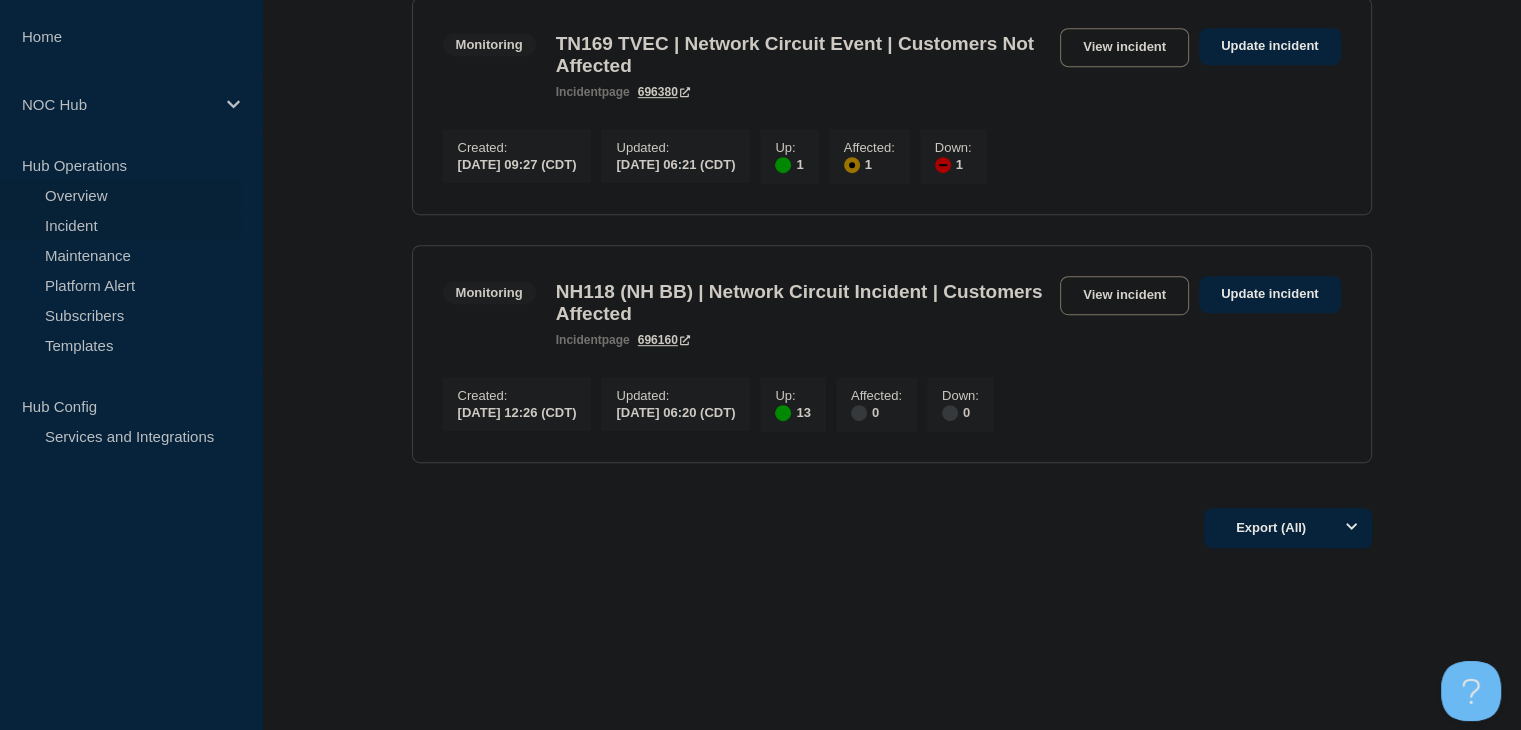 click on "Overview" at bounding box center [121, 195] 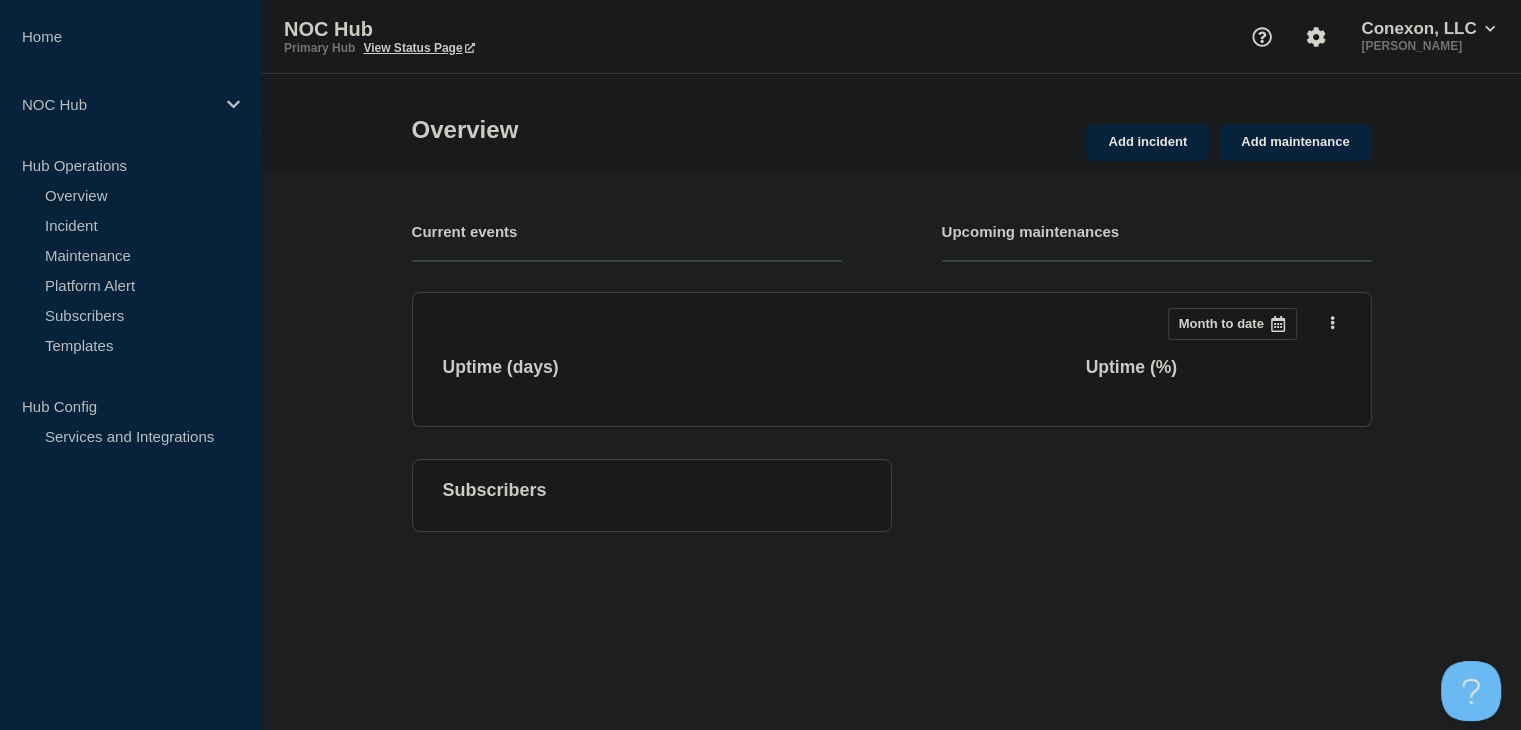 scroll, scrollTop: 0, scrollLeft: 0, axis: both 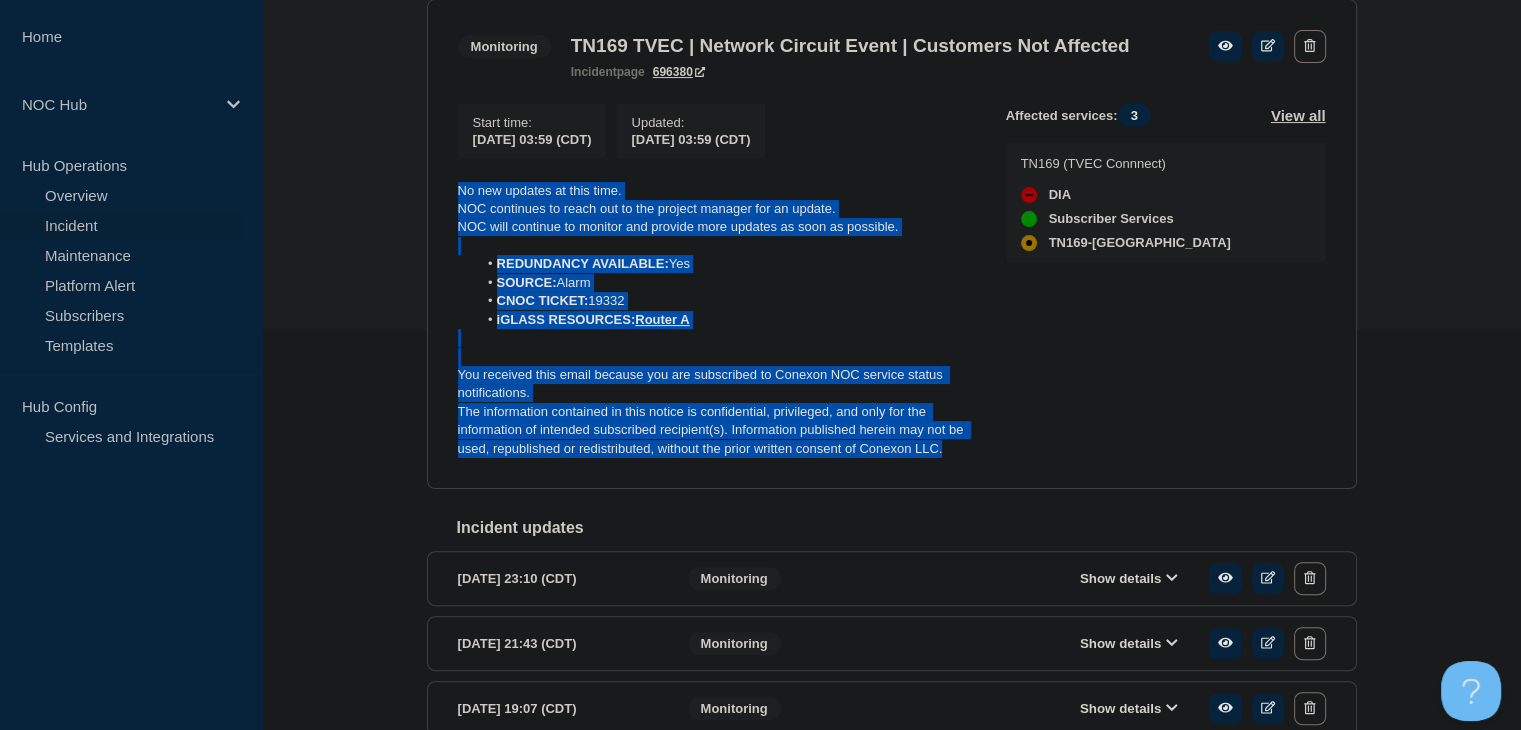 drag, startPoint x: 972, startPoint y: 483, endPoint x: 432, endPoint y: 211, distance: 604.63544 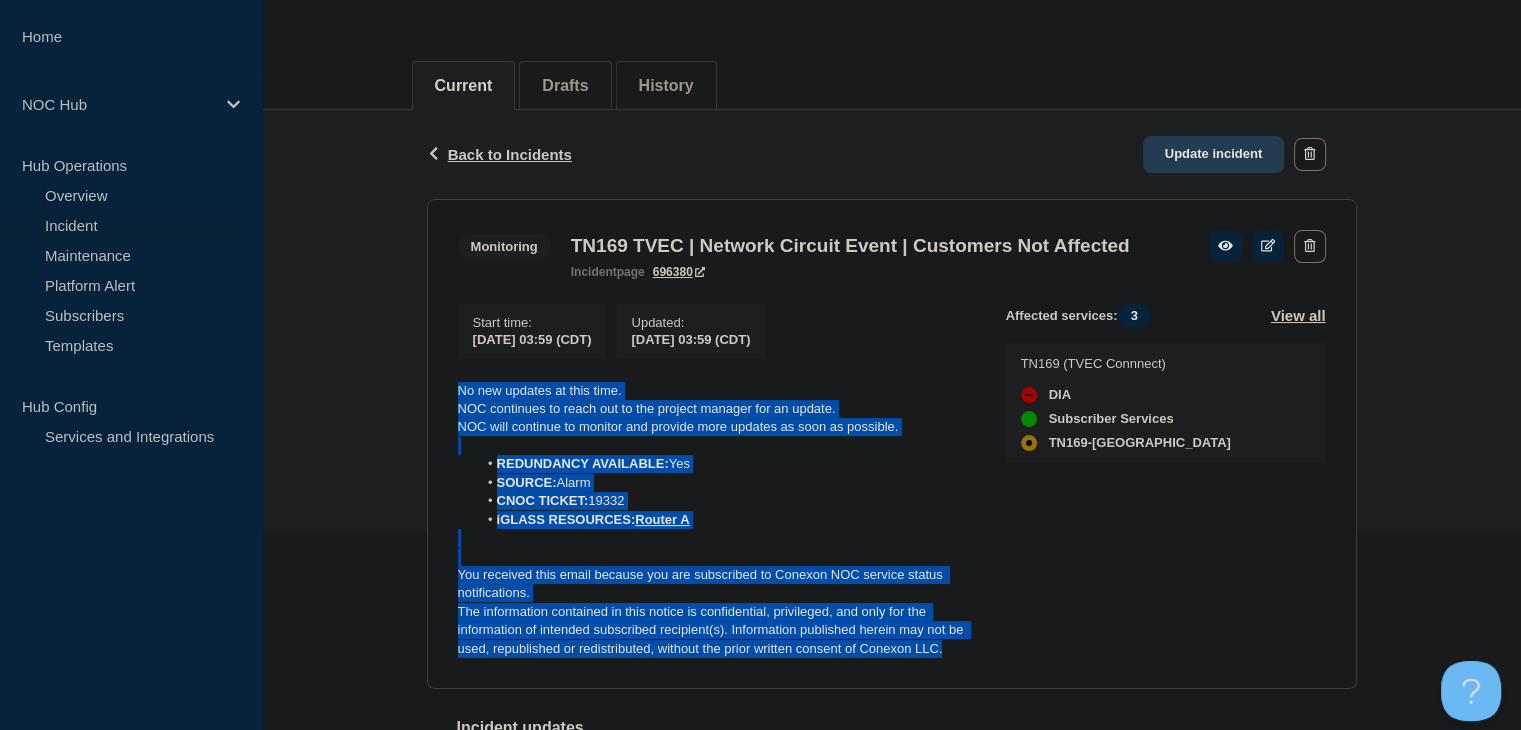 click on "Update incident" 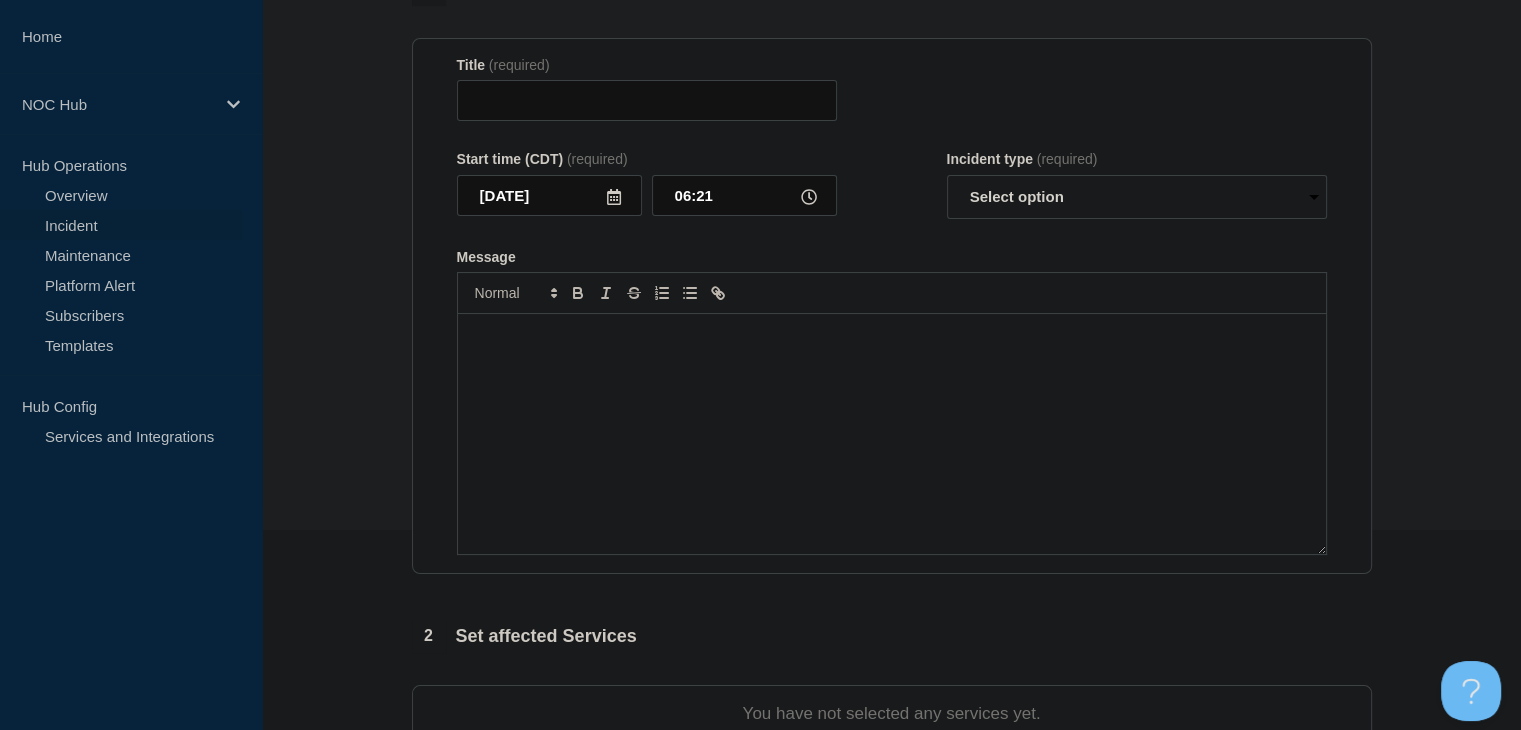 click at bounding box center (892, 434) 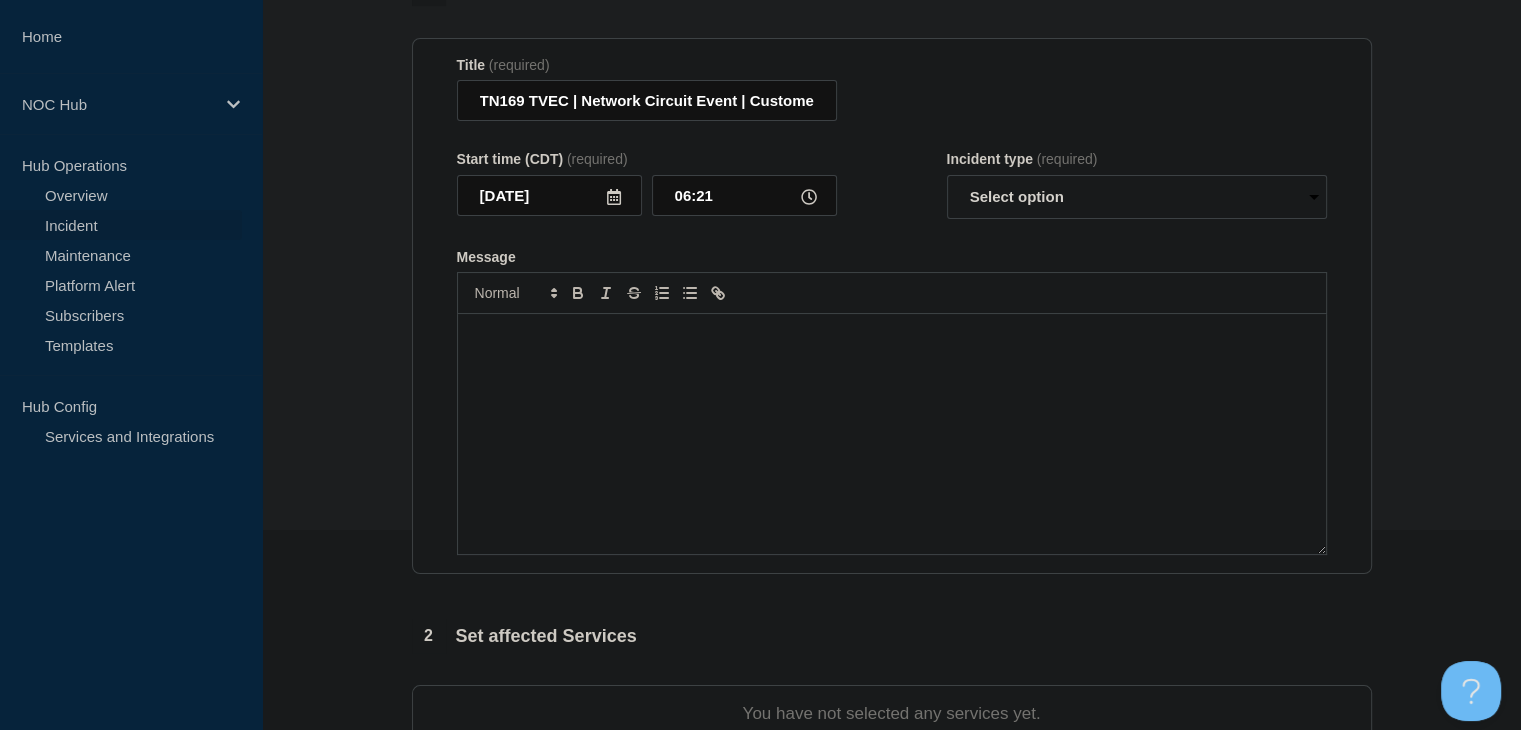scroll, scrollTop: 233, scrollLeft: 0, axis: vertical 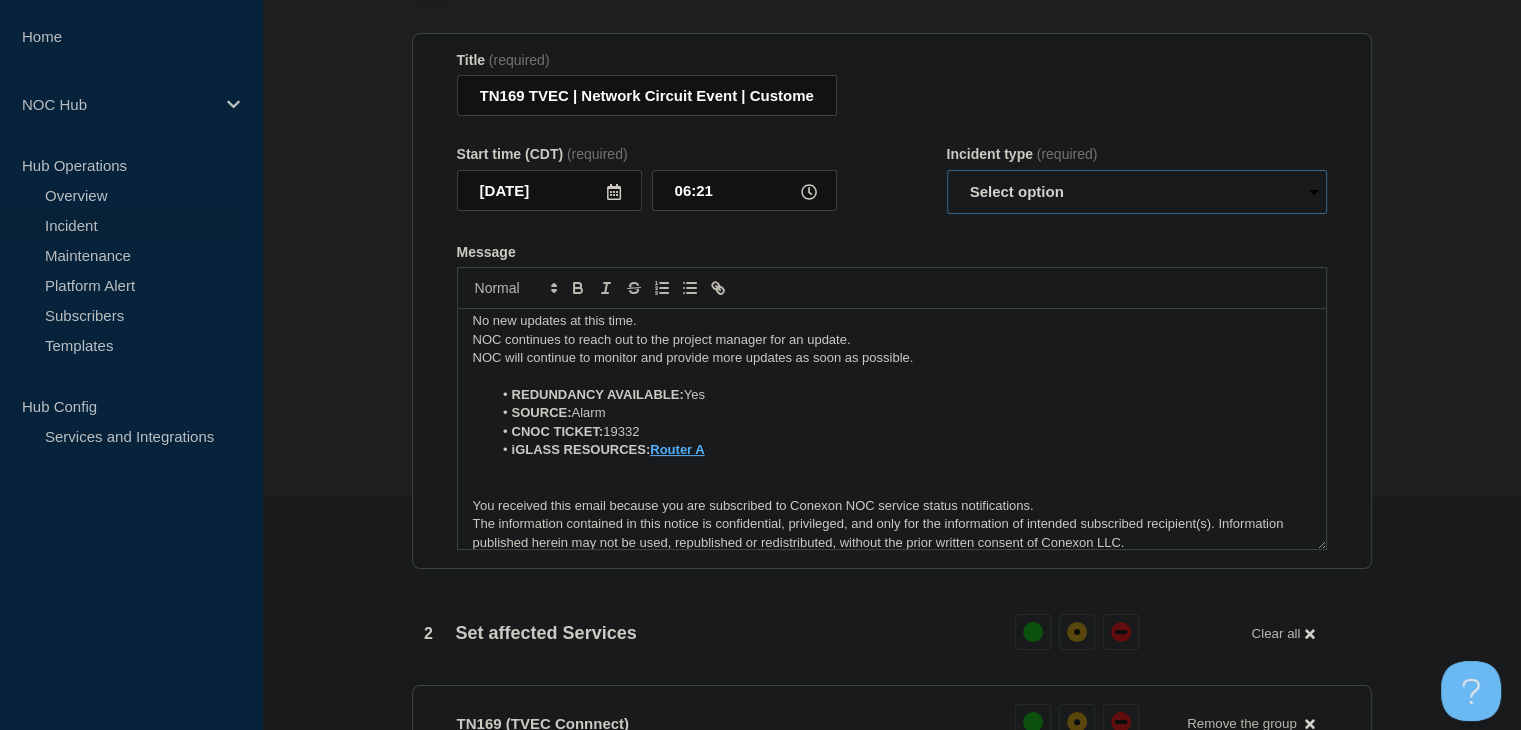 drag, startPoint x: 1004, startPoint y: 213, endPoint x: 1004, endPoint y: 224, distance: 11 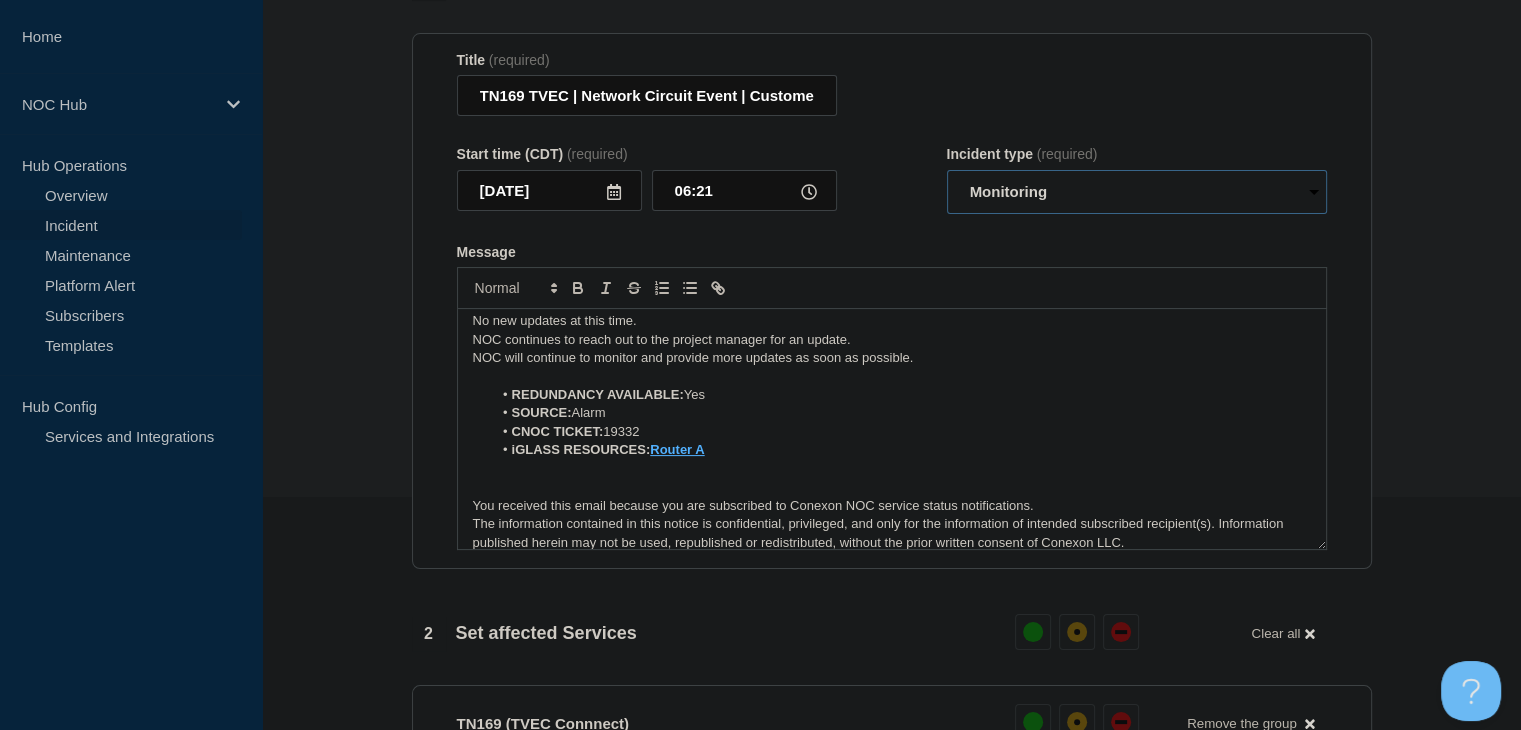 click on "Select option Investigating Identified Monitoring Resolved" at bounding box center [1137, 192] 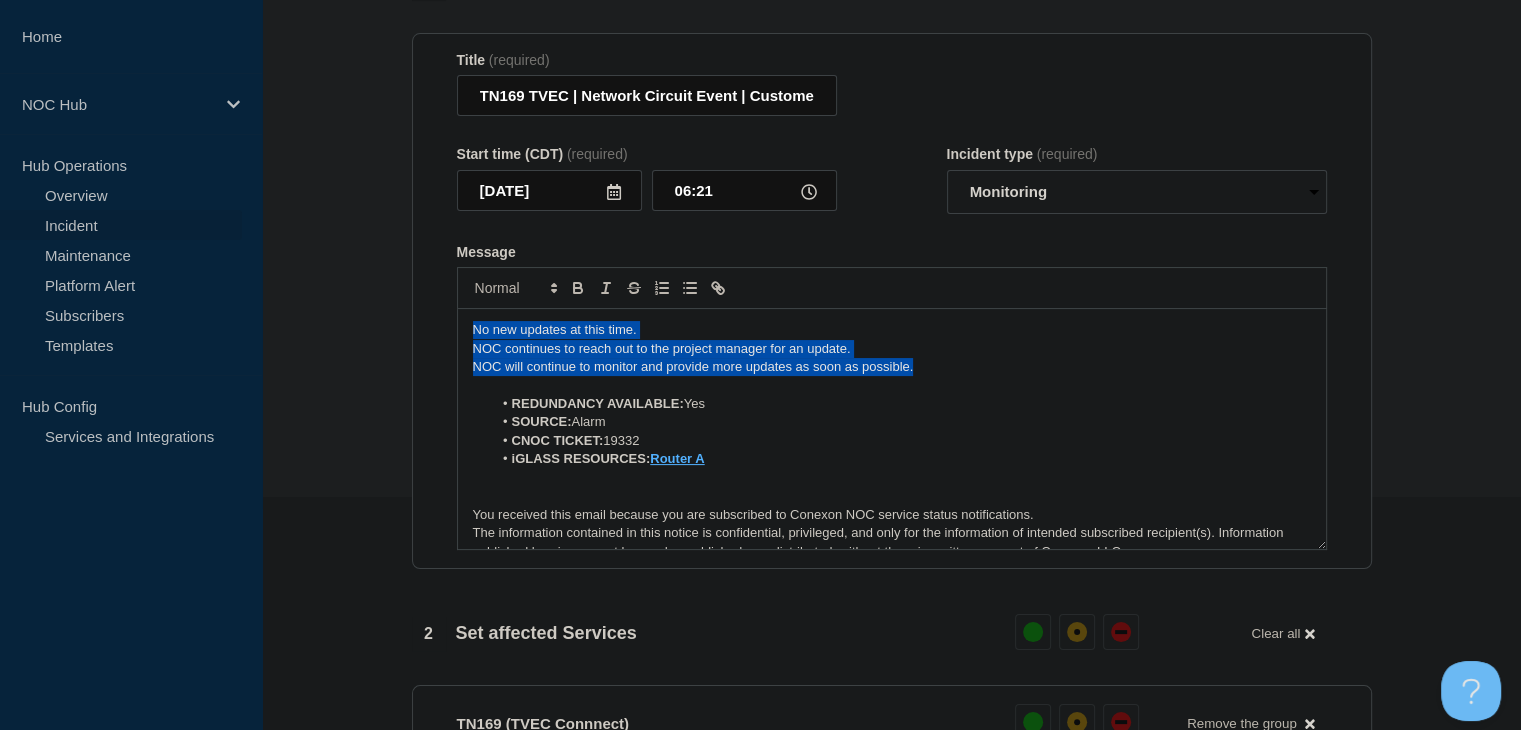 drag, startPoint x: 952, startPoint y: 379, endPoint x: 335, endPoint y: 308, distance: 621.07166 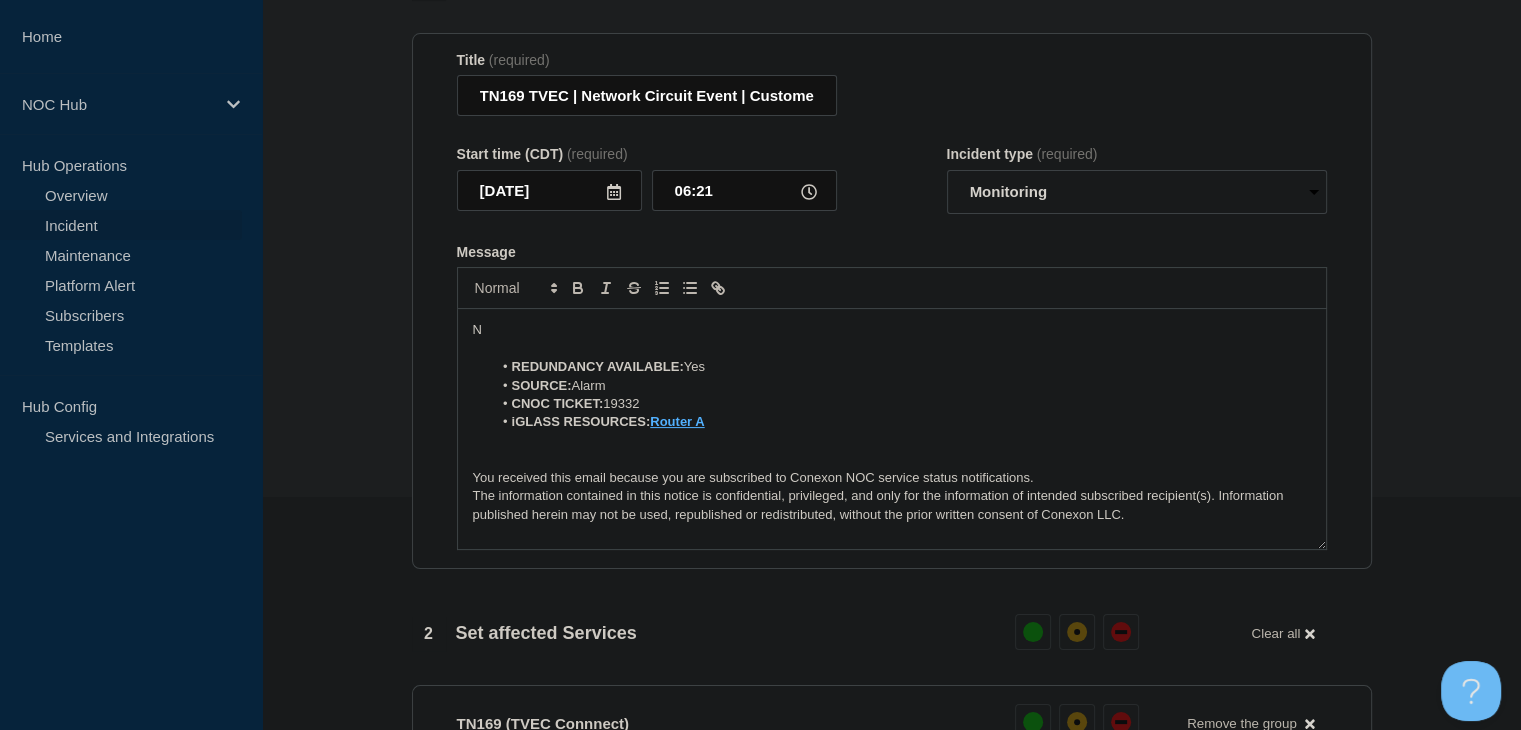 type 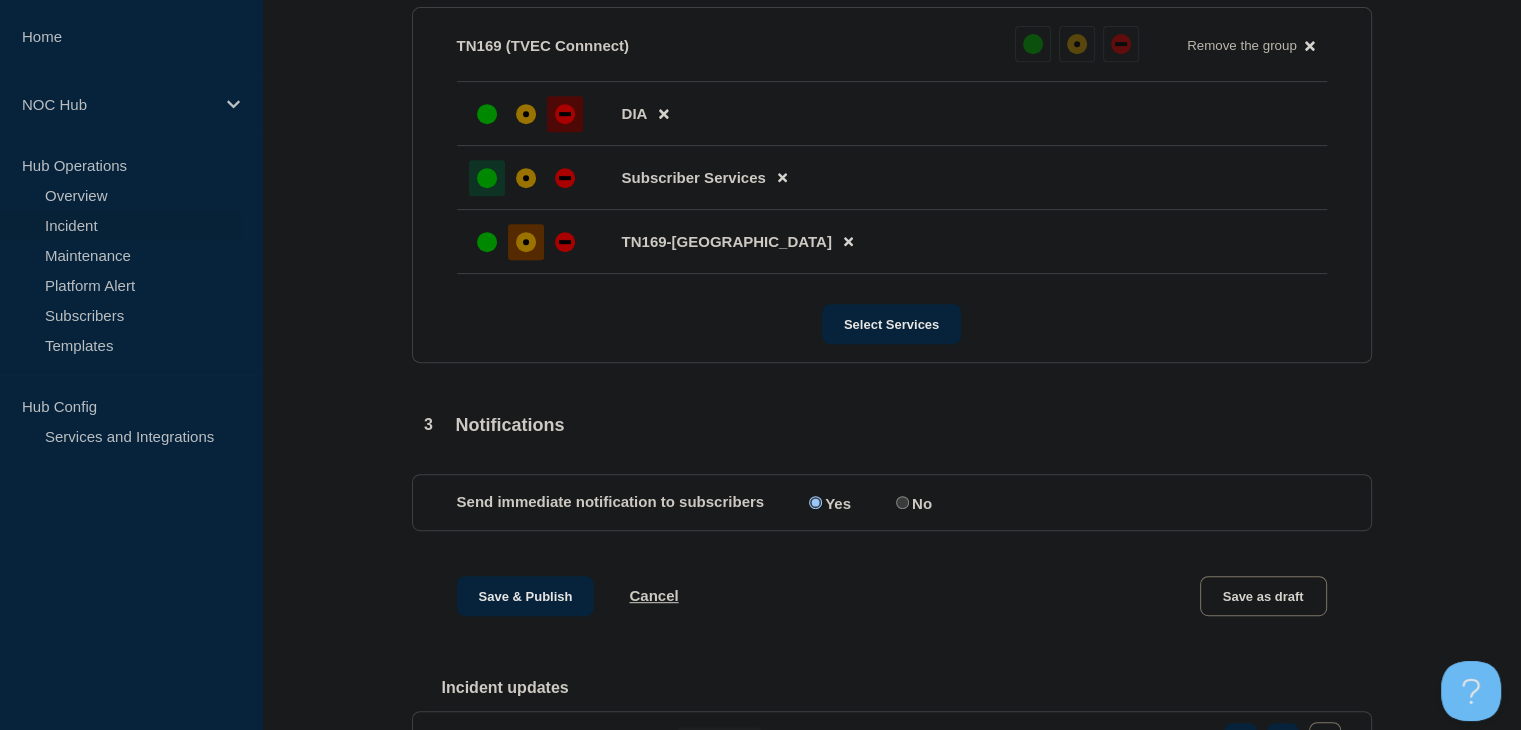 scroll, scrollTop: 1133, scrollLeft: 0, axis: vertical 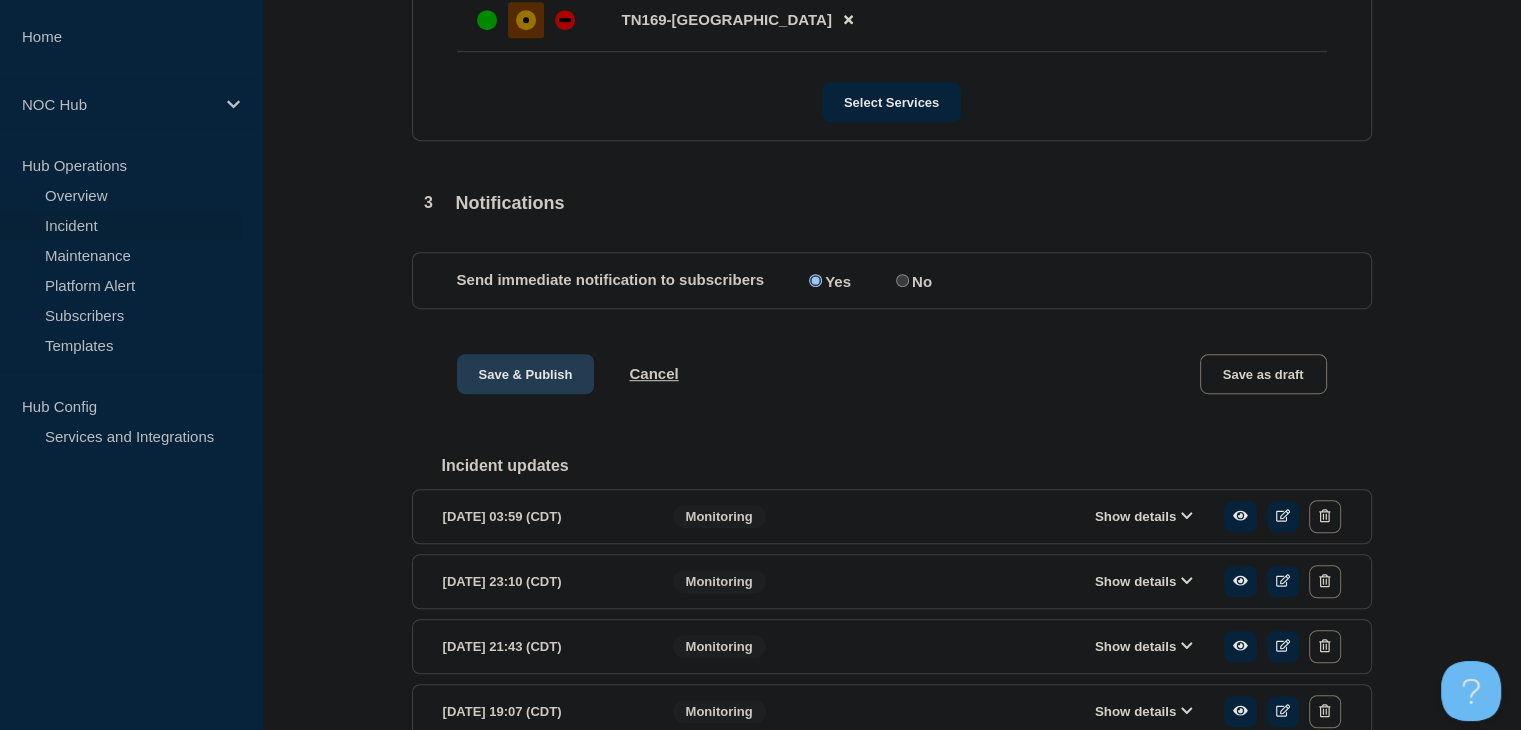 click on "Save & Publish" at bounding box center (526, 374) 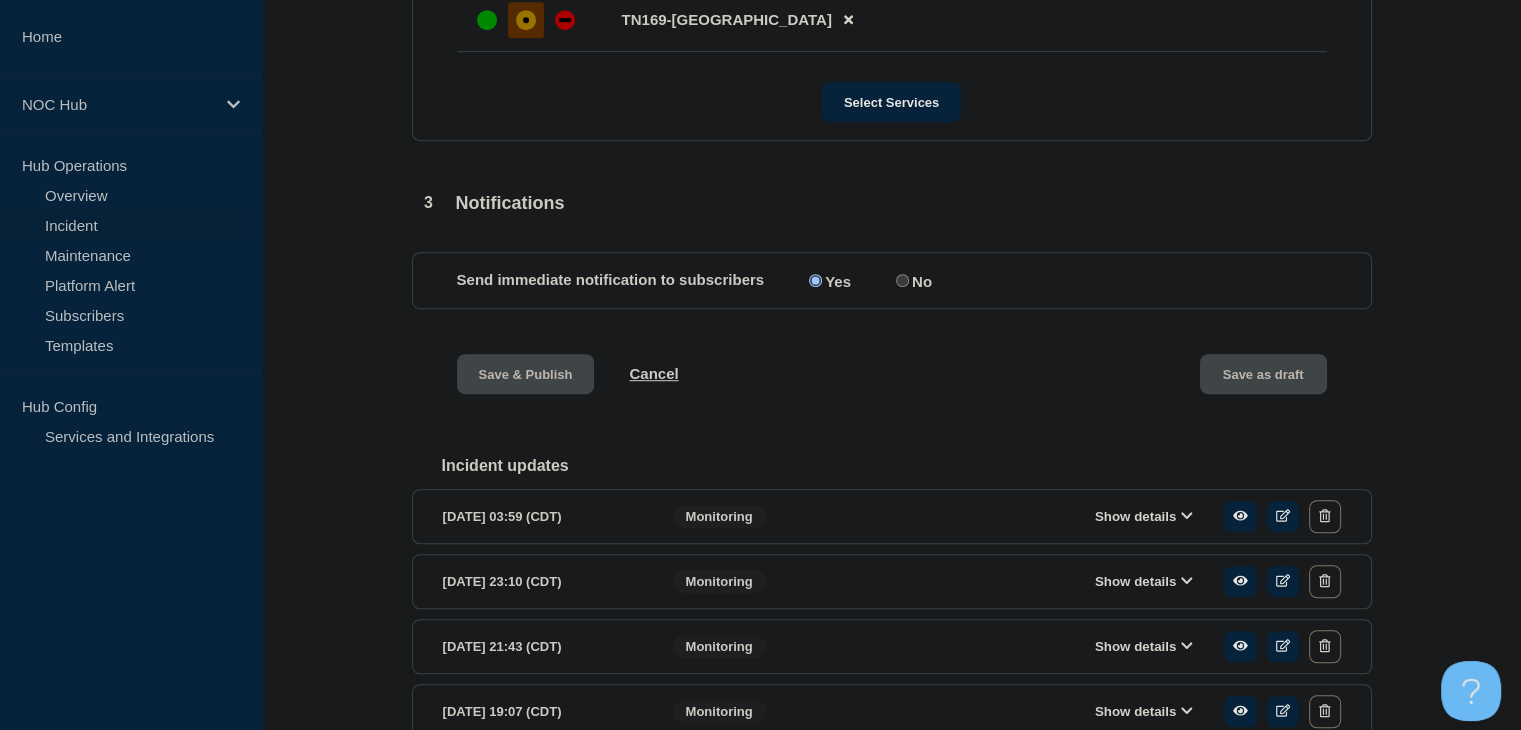 scroll, scrollTop: 0, scrollLeft: 0, axis: both 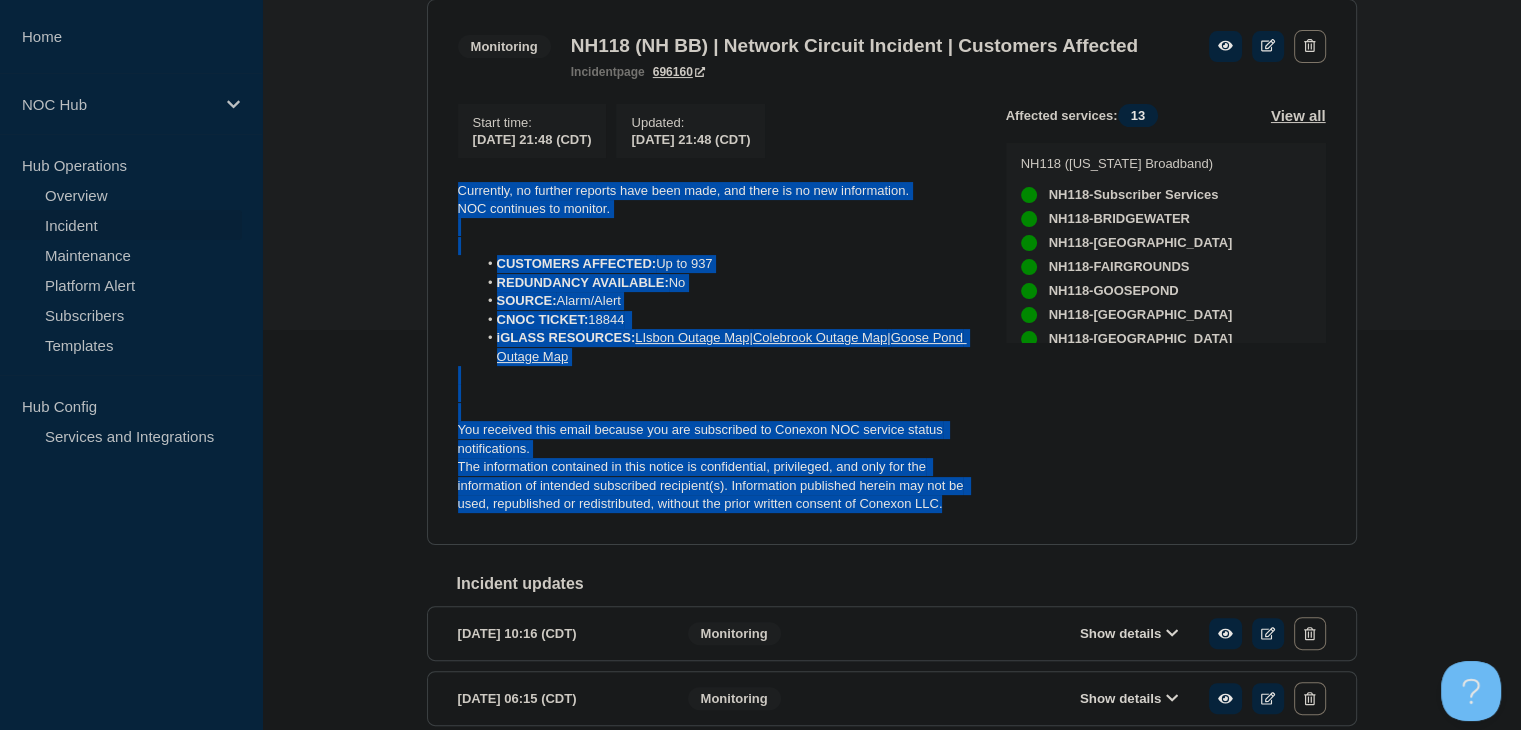 drag, startPoint x: 972, startPoint y: 546, endPoint x: 448, endPoint y: 212, distance: 621.3952 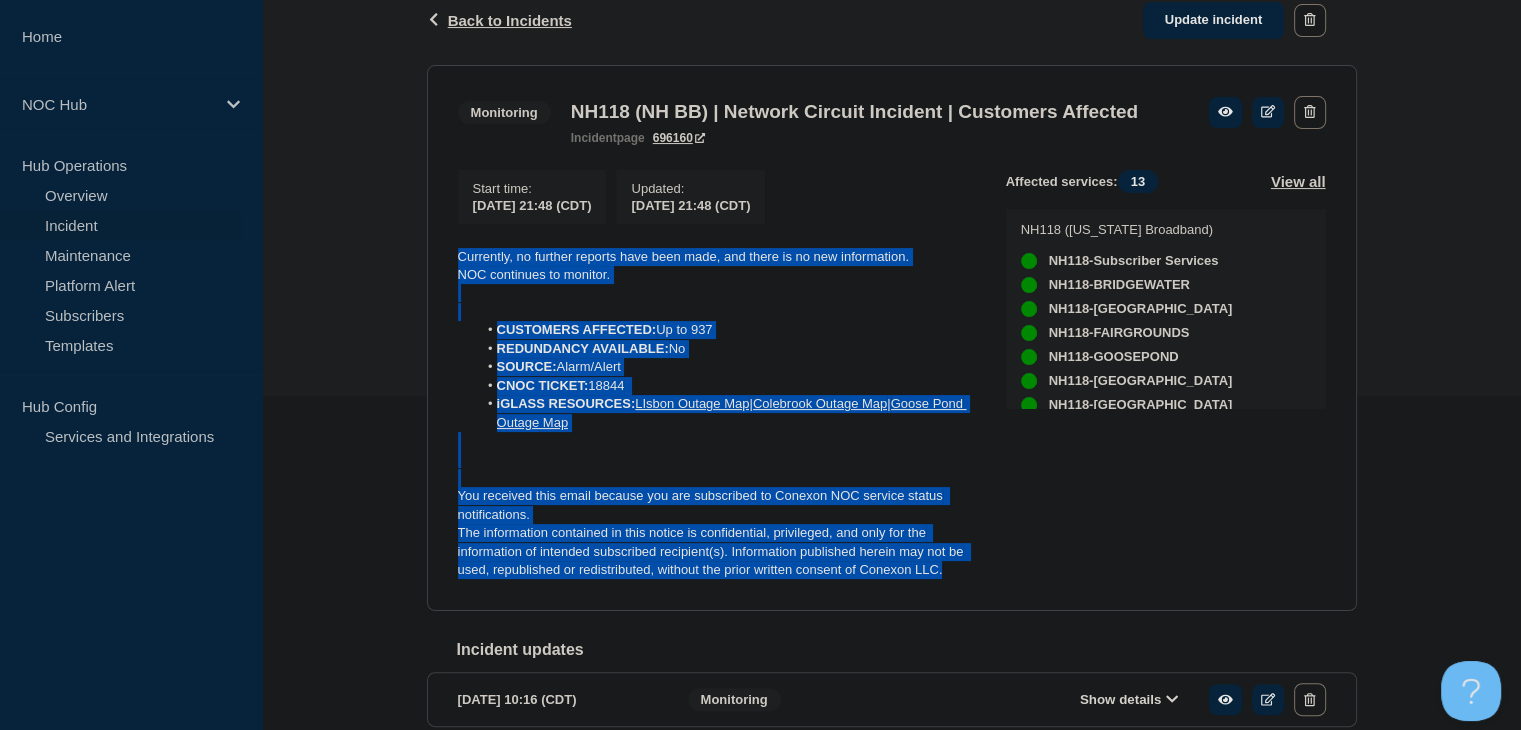 scroll, scrollTop: 300, scrollLeft: 0, axis: vertical 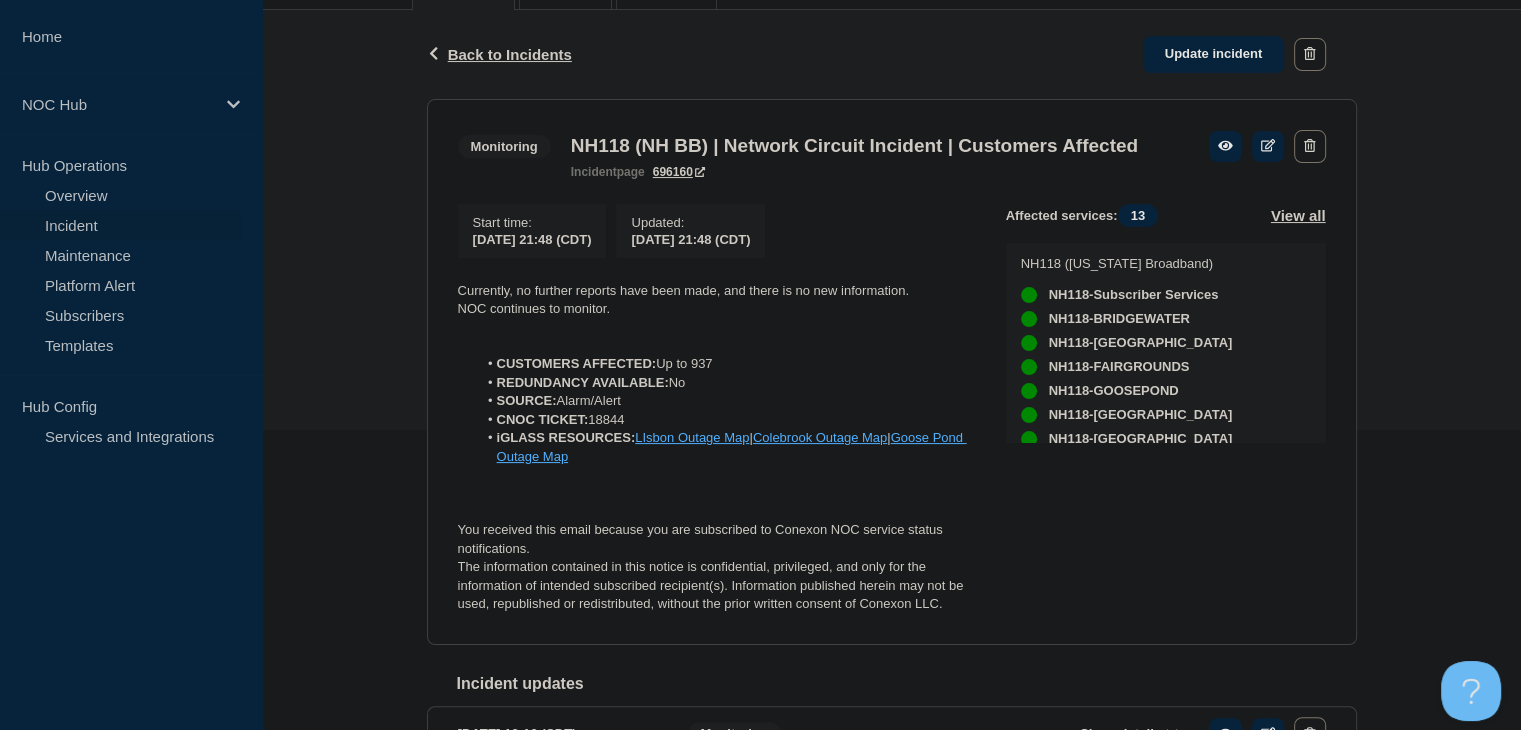 click on "Back Back to Incidents Update incident" at bounding box center (892, 54) 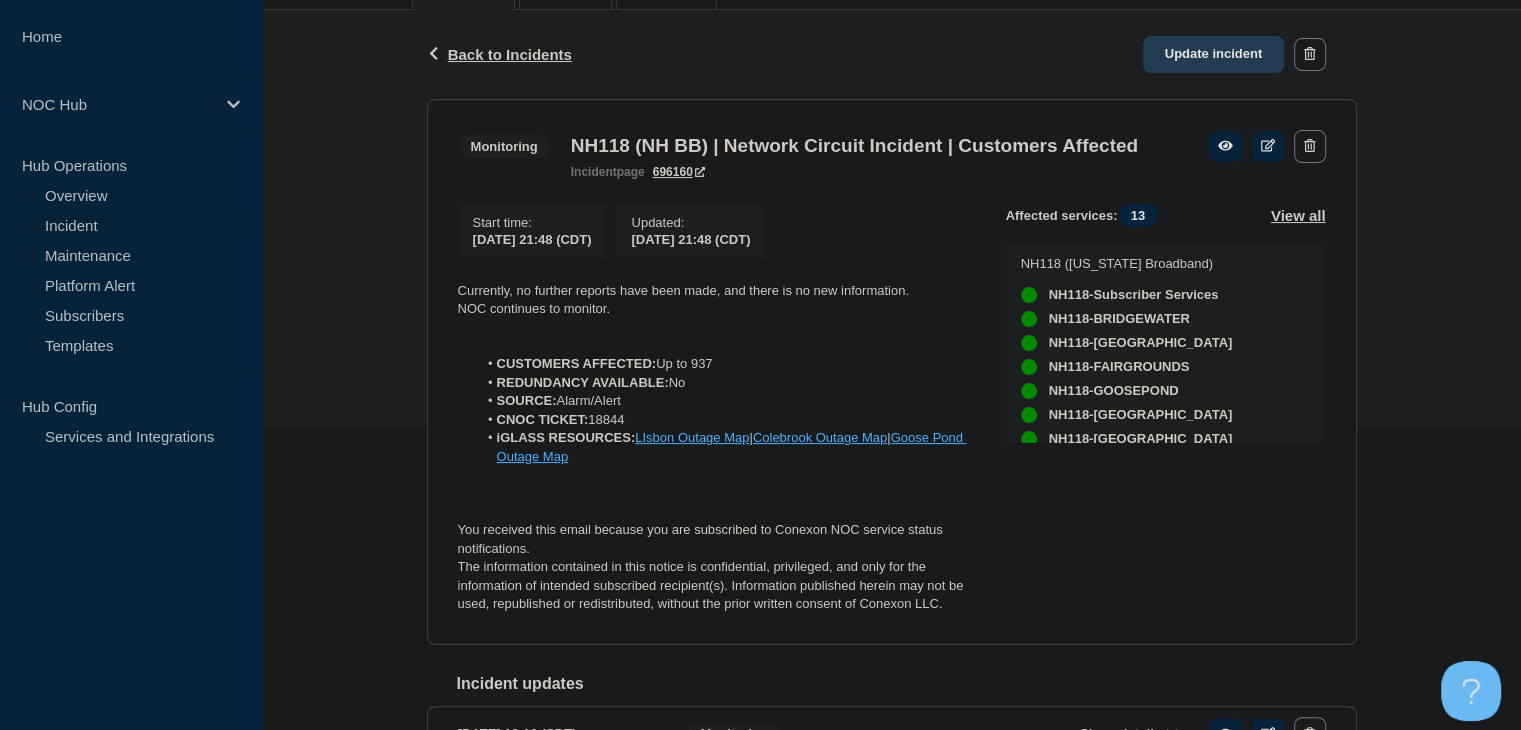 click on "Update incident" 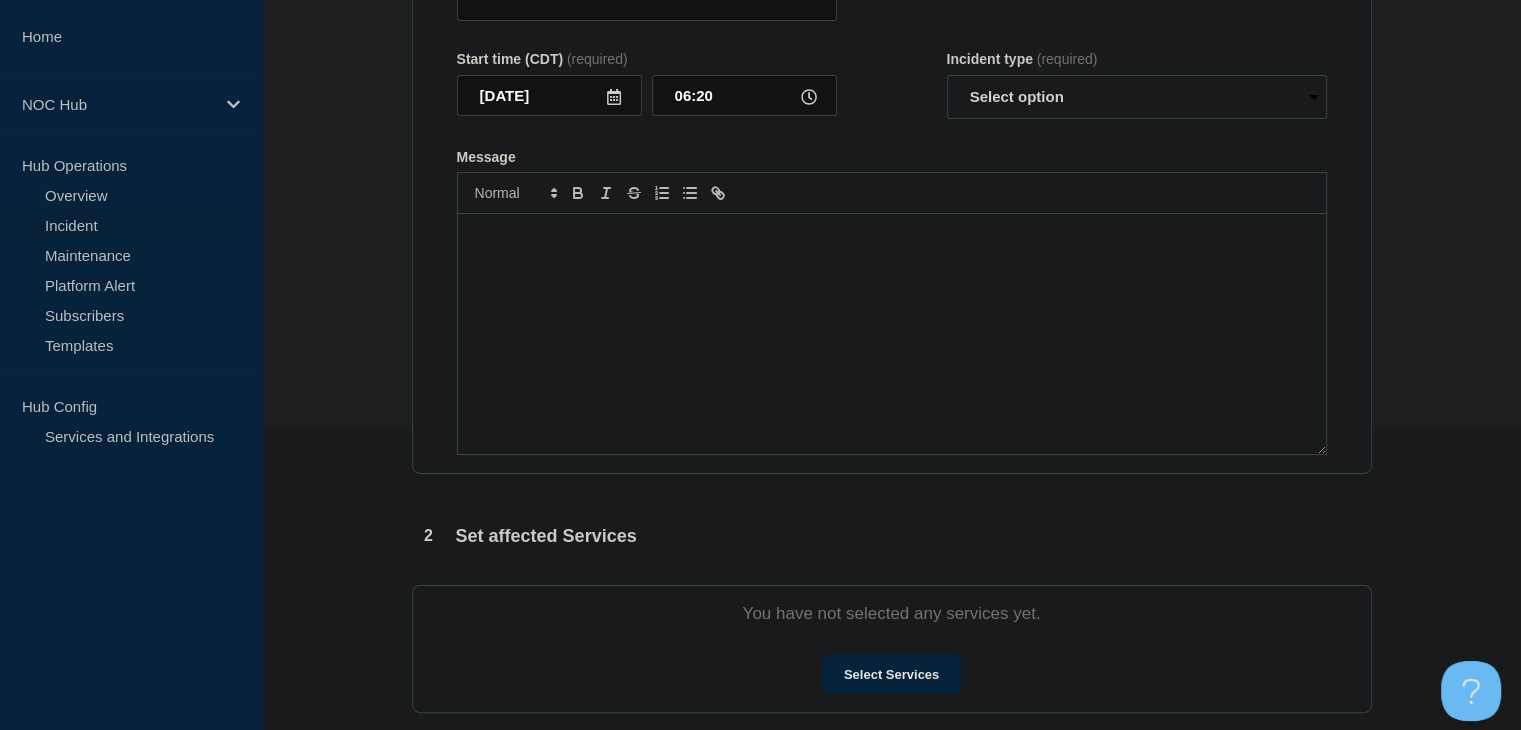 type on "NH118 (NH BB) | Network Circuit Incident | Customers Affected" 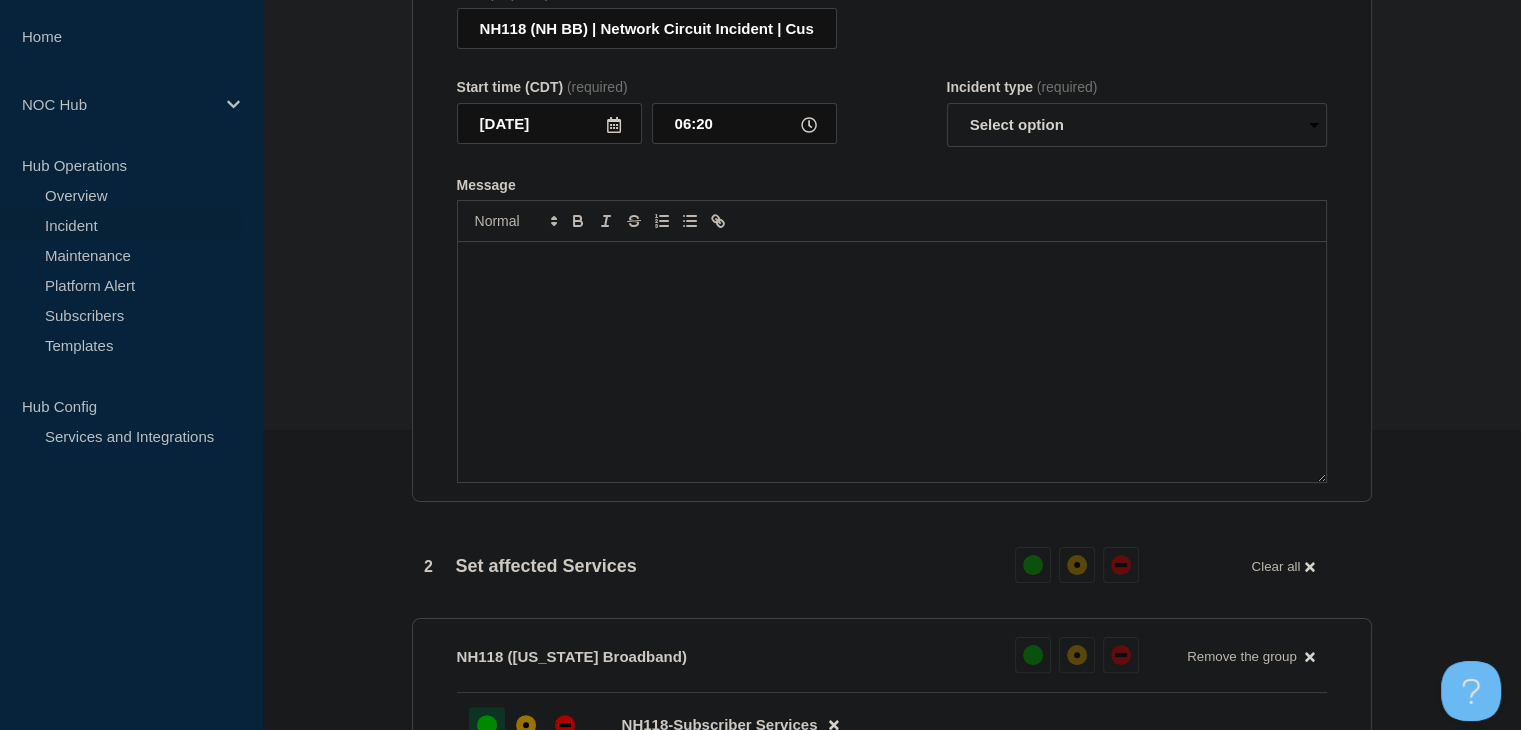 click at bounding box center [892, 362] 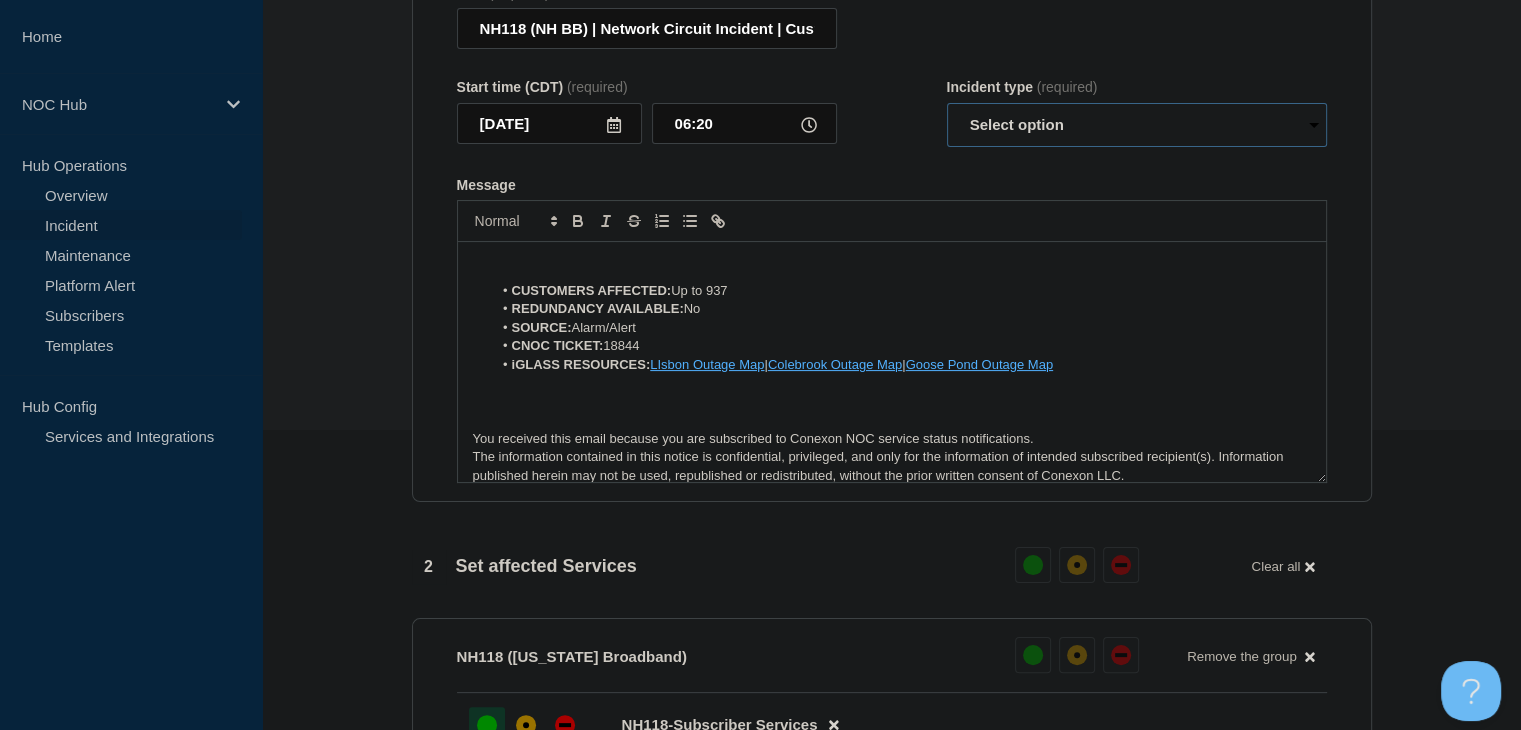 click on "Select option Investigating Identified Monitoring Resolved" at bounding box center [1137, 125] 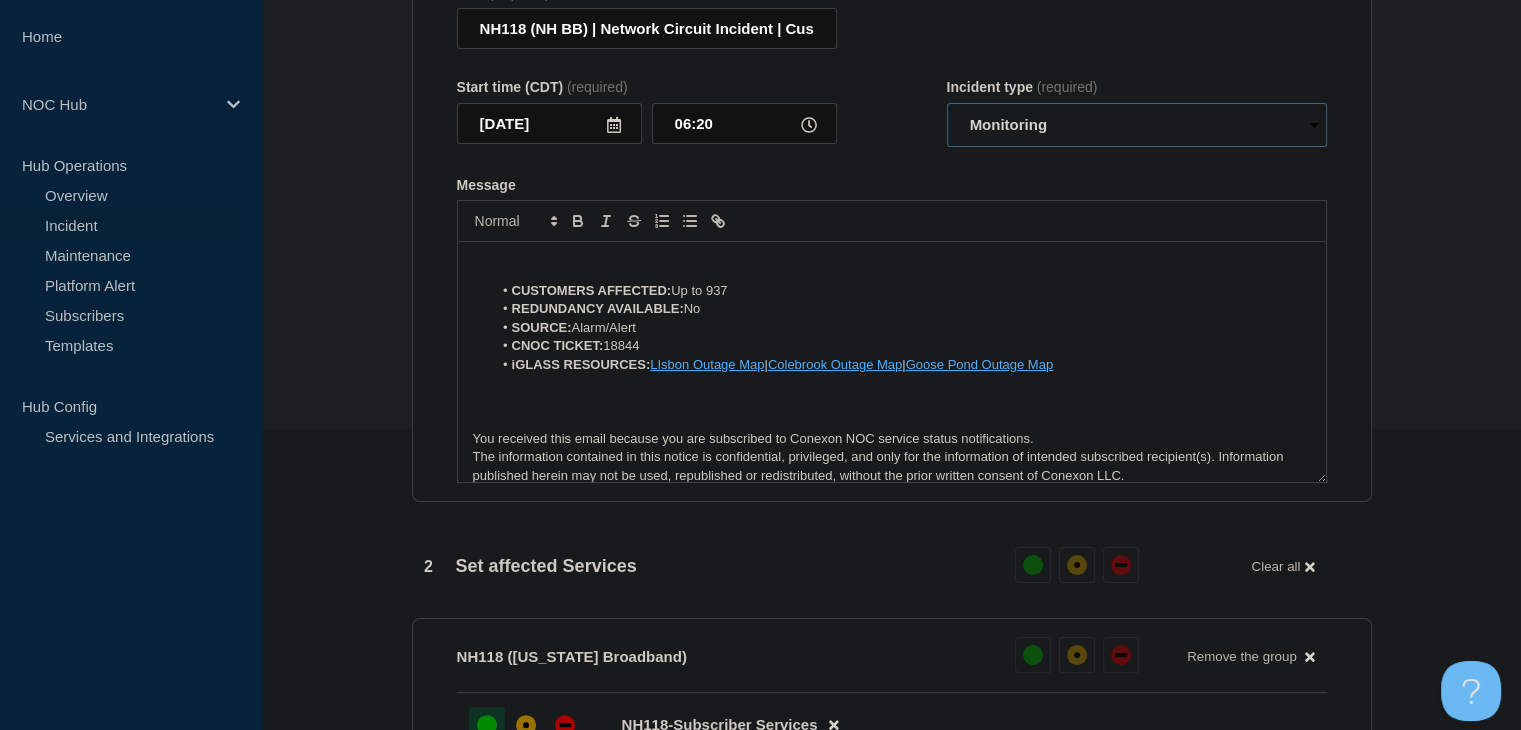 click on "Select option Investigating Identified Monitoring Resolved" at bounding box center [1137, 125] 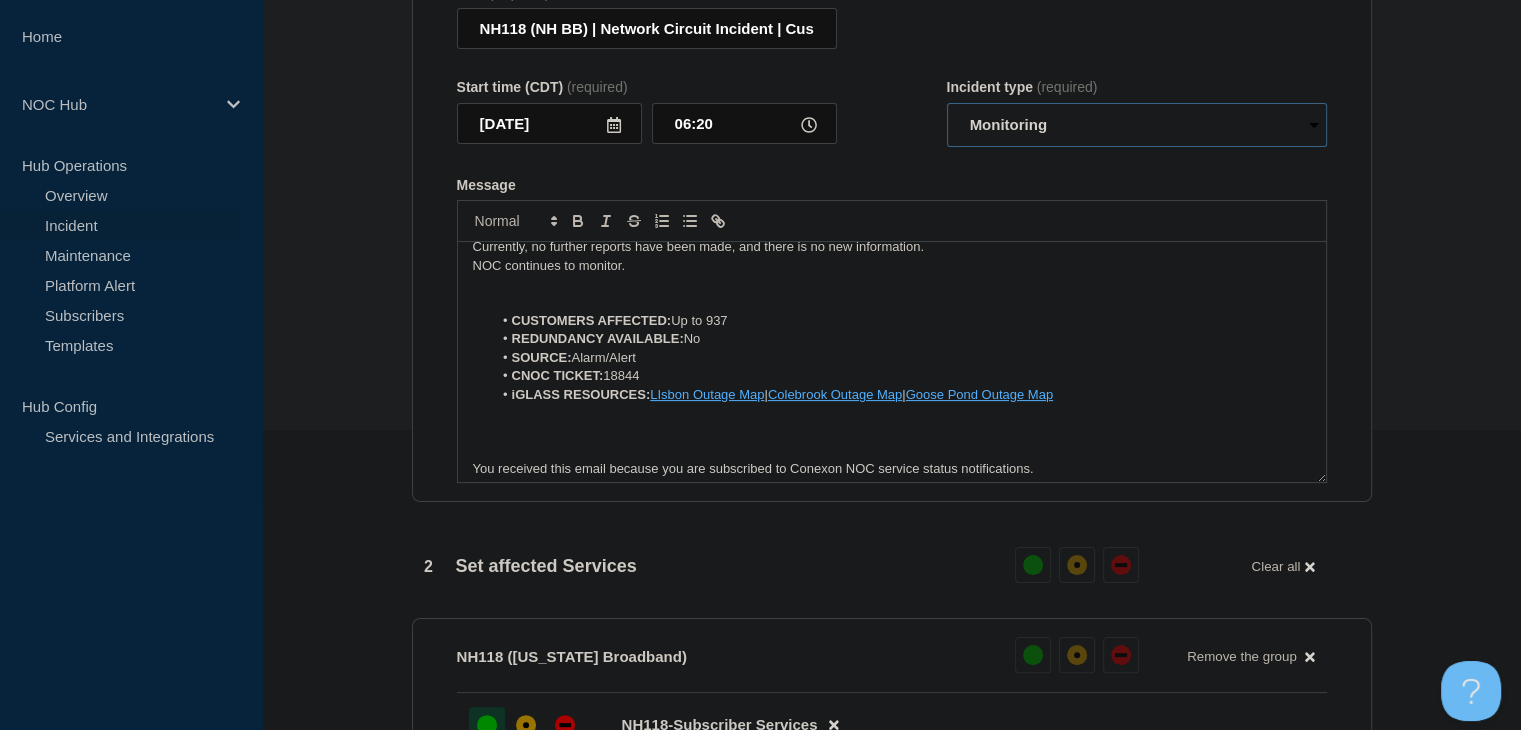 scroll, scrollTop: 0, scrollLeft: 0, axis: both 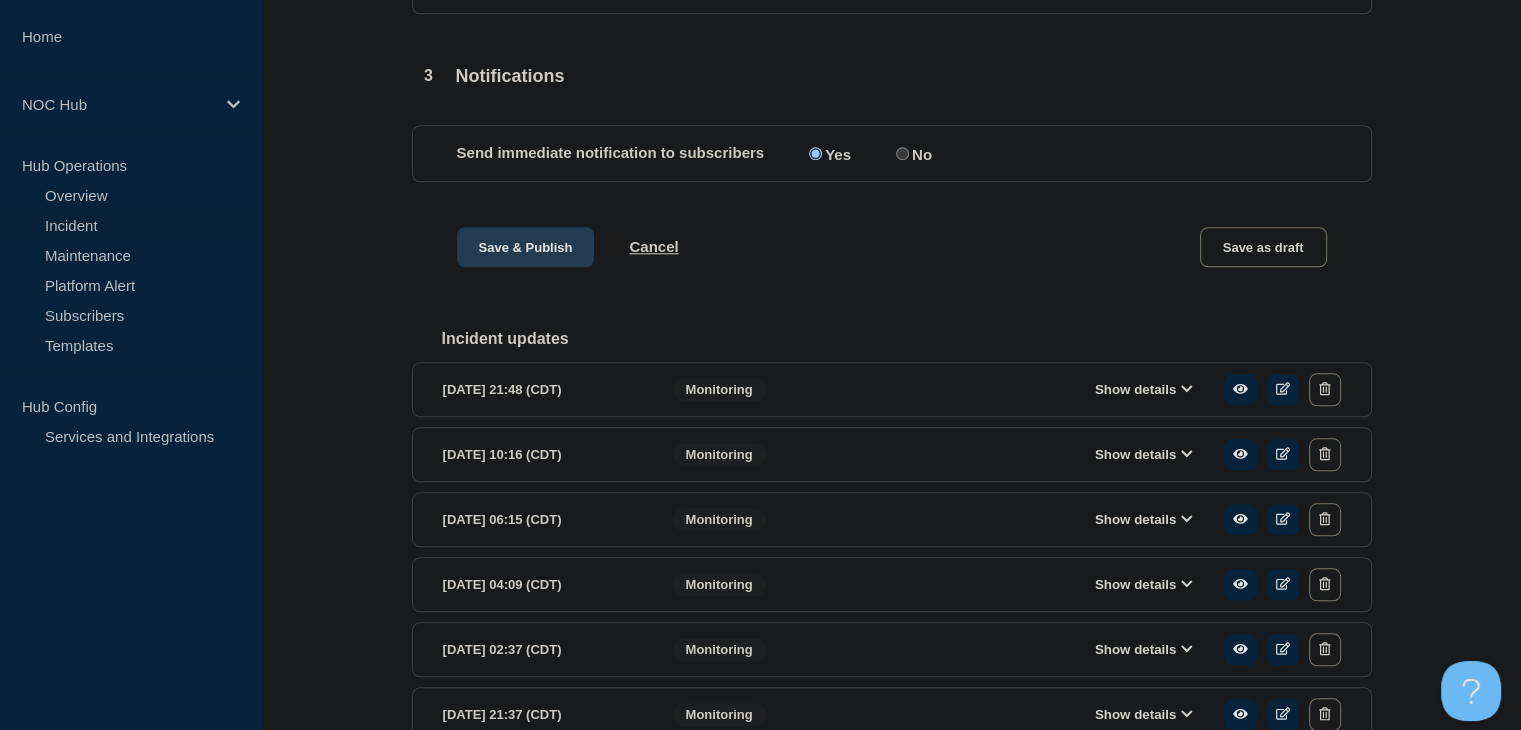 click on "Save & Publish" at bounding box center [526, 247] 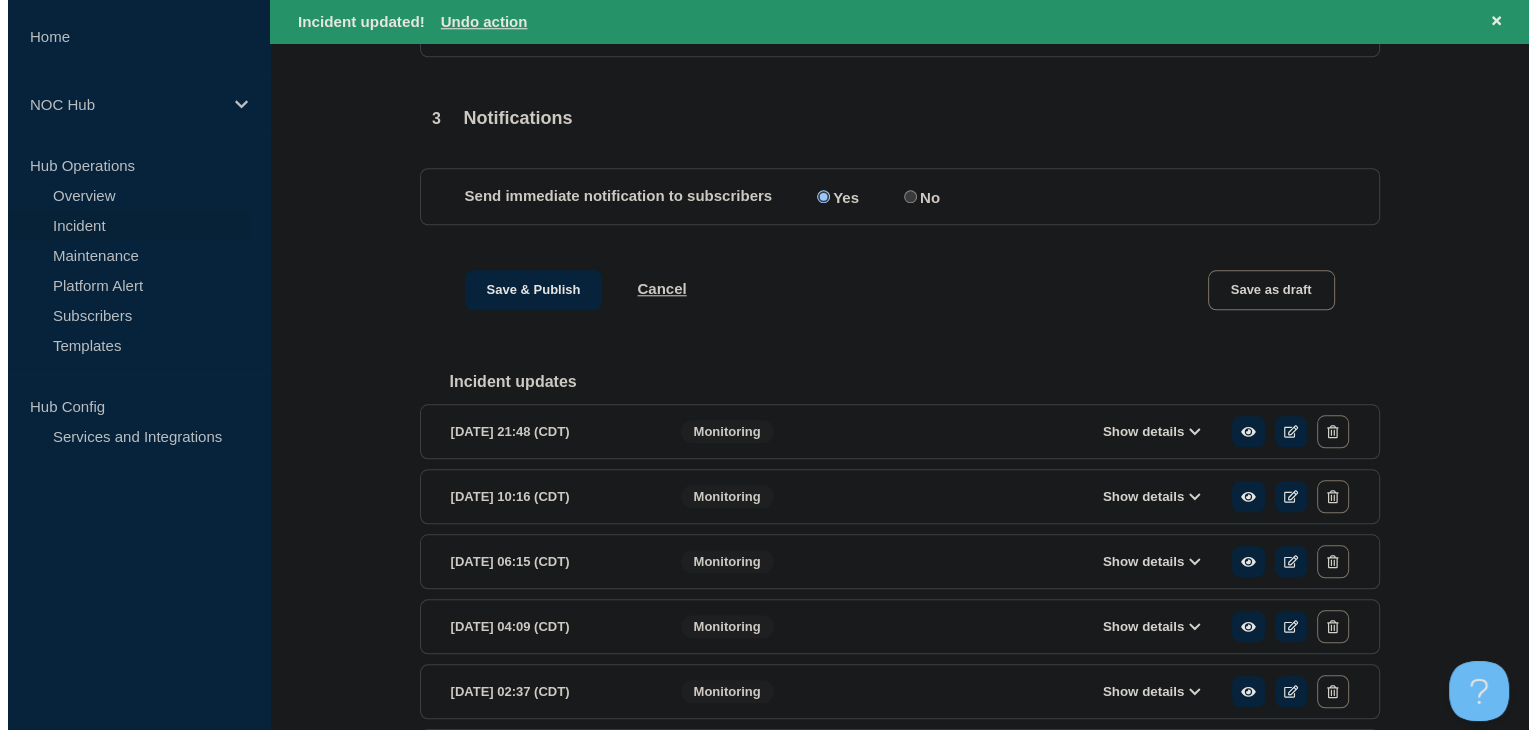 scroll, scrollTop: 0, scrollLeft: 0, axis: both 